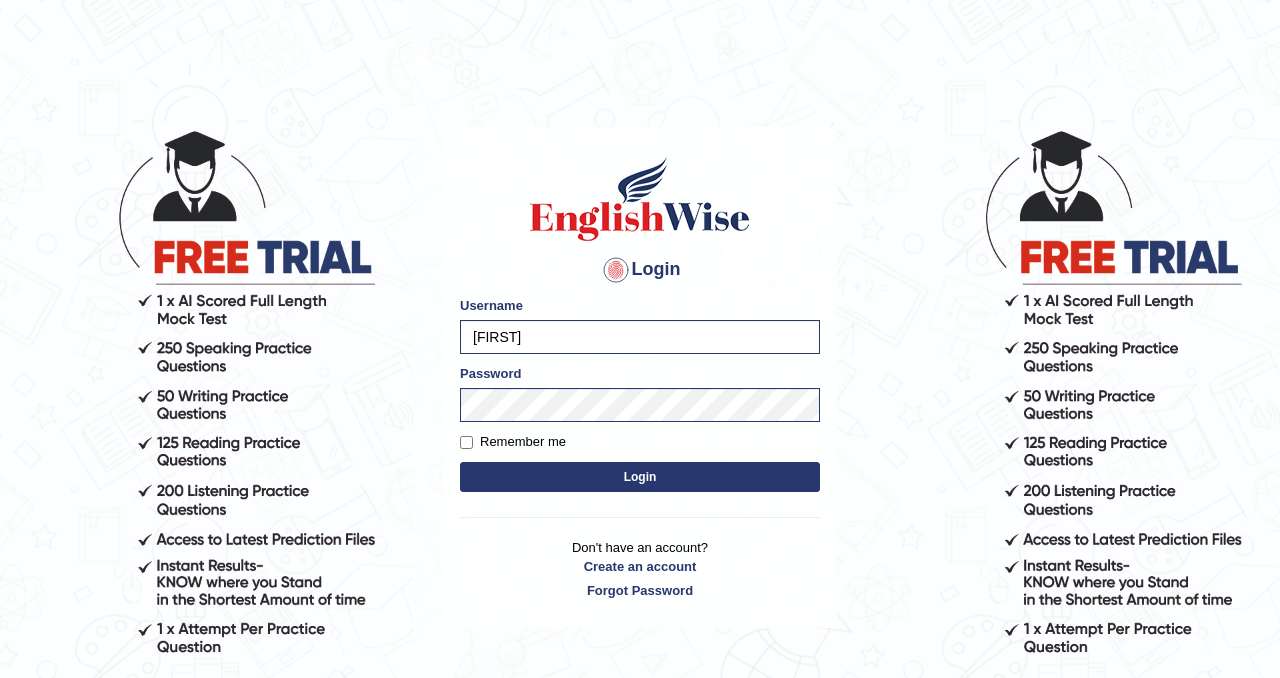 scroll, scrollTop: 0, scrollLeft: 0, axis: both 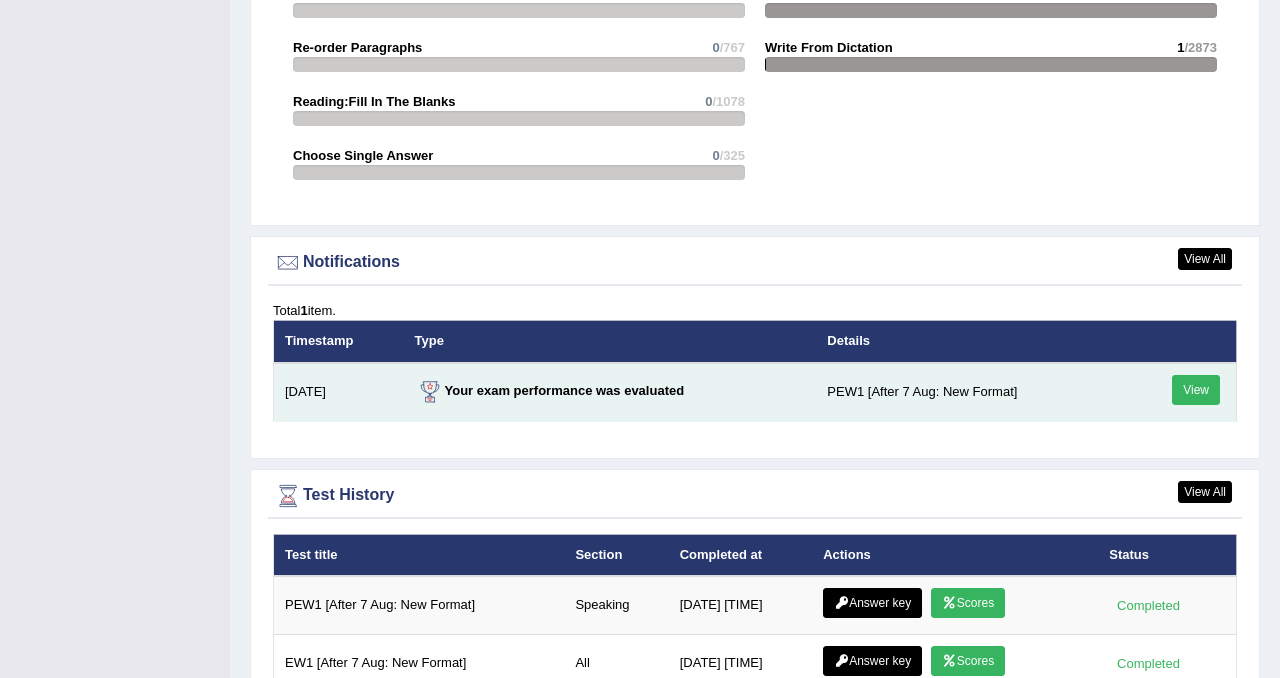 click on "View" at bounding box center [1196, 390] 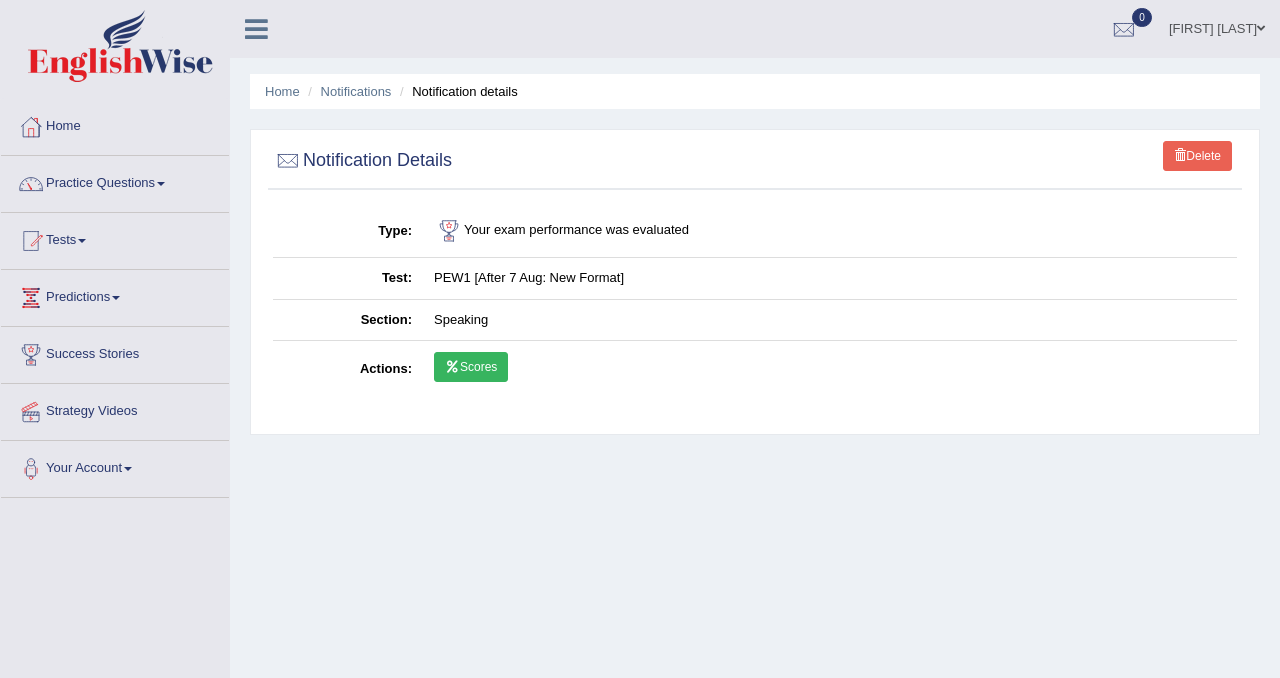 scroll, scrollTop: 0, scrollLeft: 0, axis: both 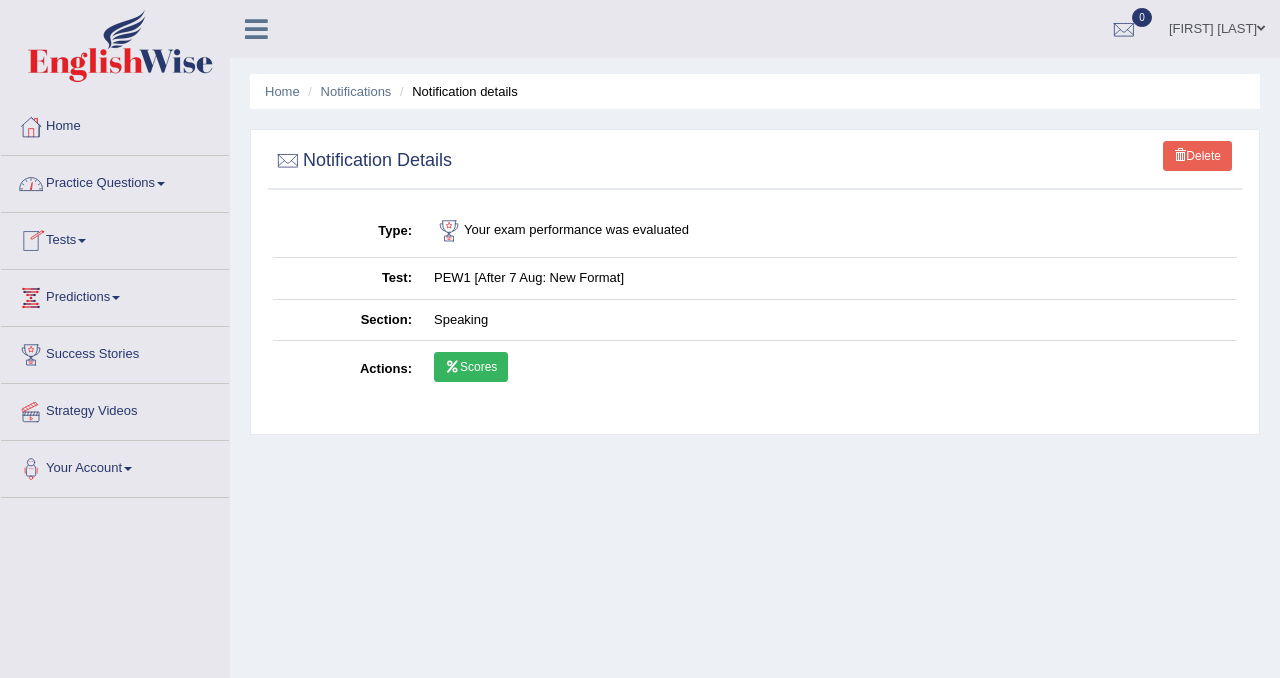 click on "Practice Questions" at bounding box center [115, 181] 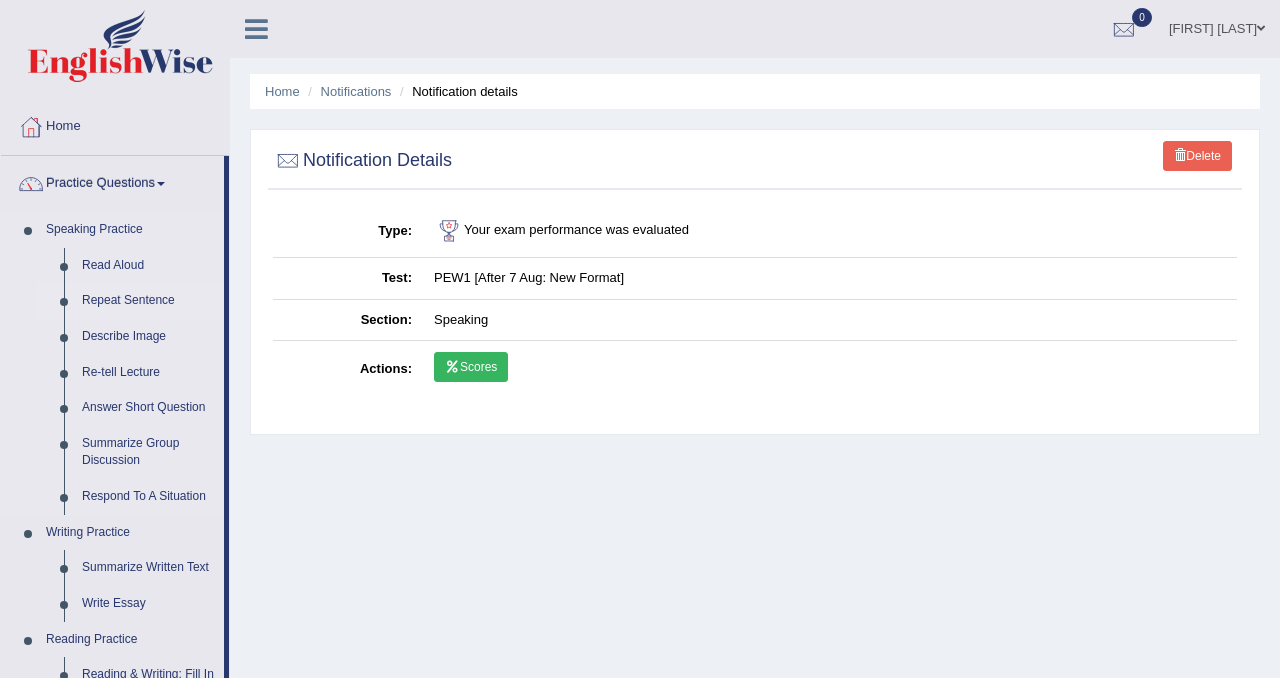 click on "Repeat Sentence" at bounding box center [148, 301] 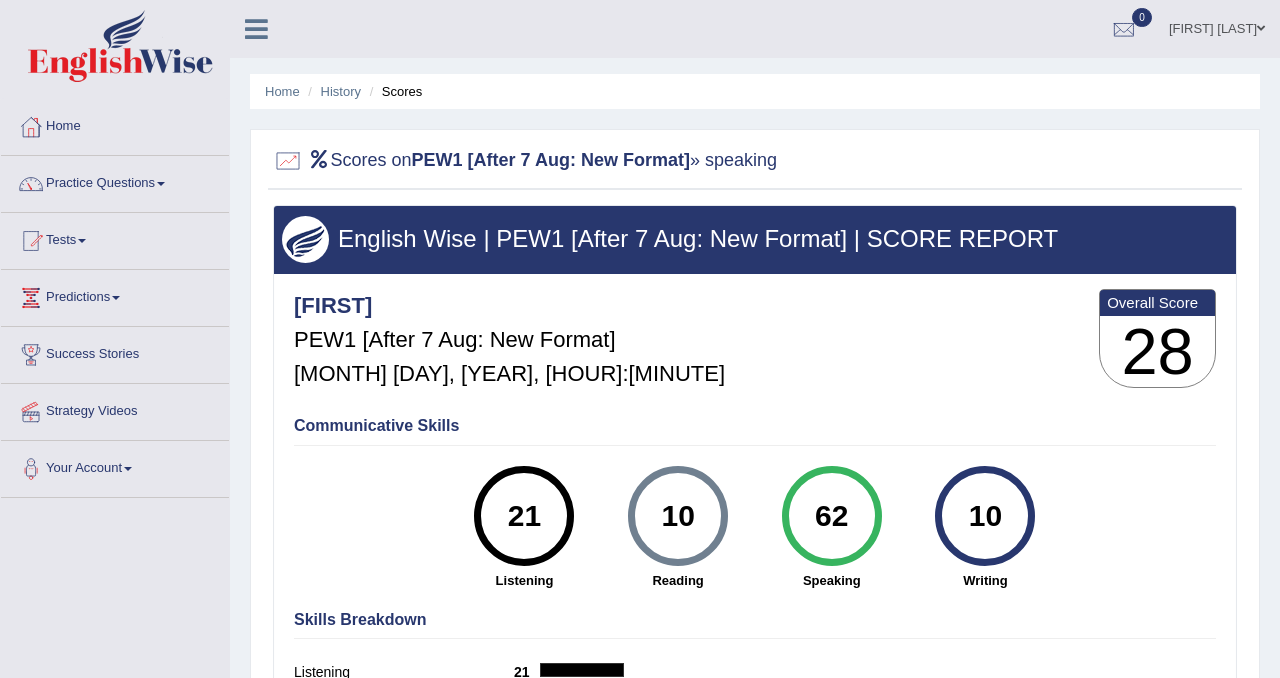 scroll, scrollTop: 0, scrollLeft: 0, axis: both 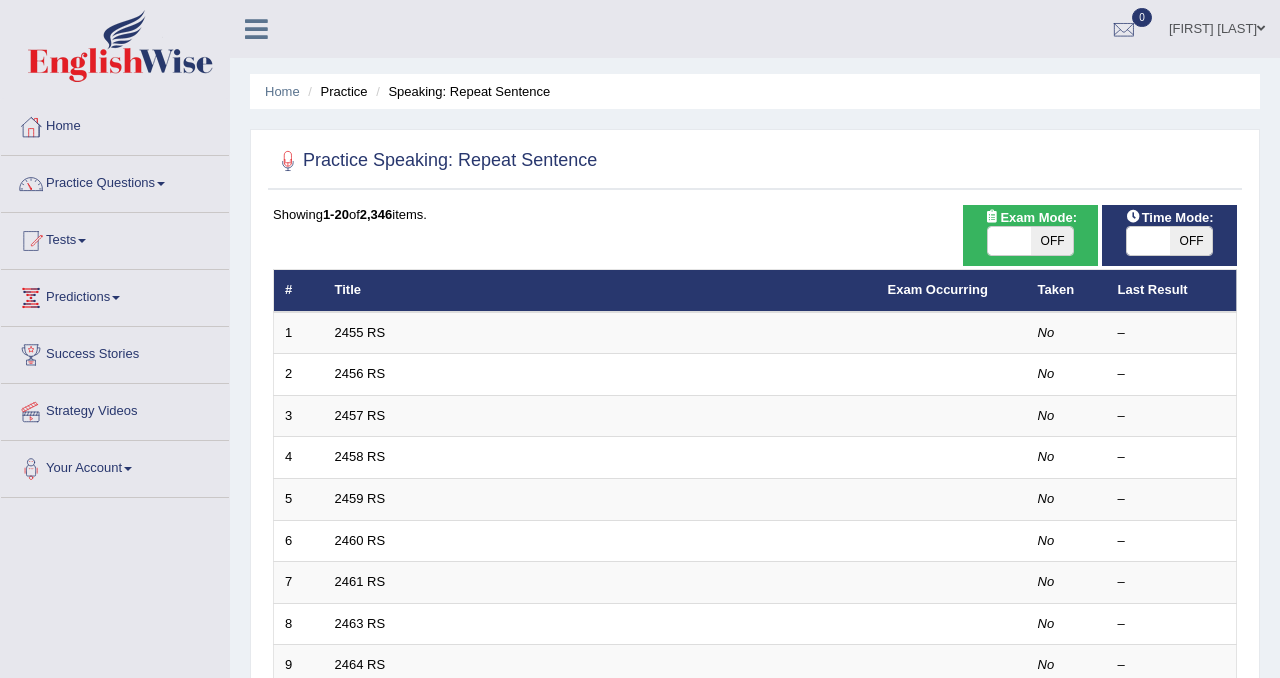 click on "OFF" at bounding box center (1052, 241) 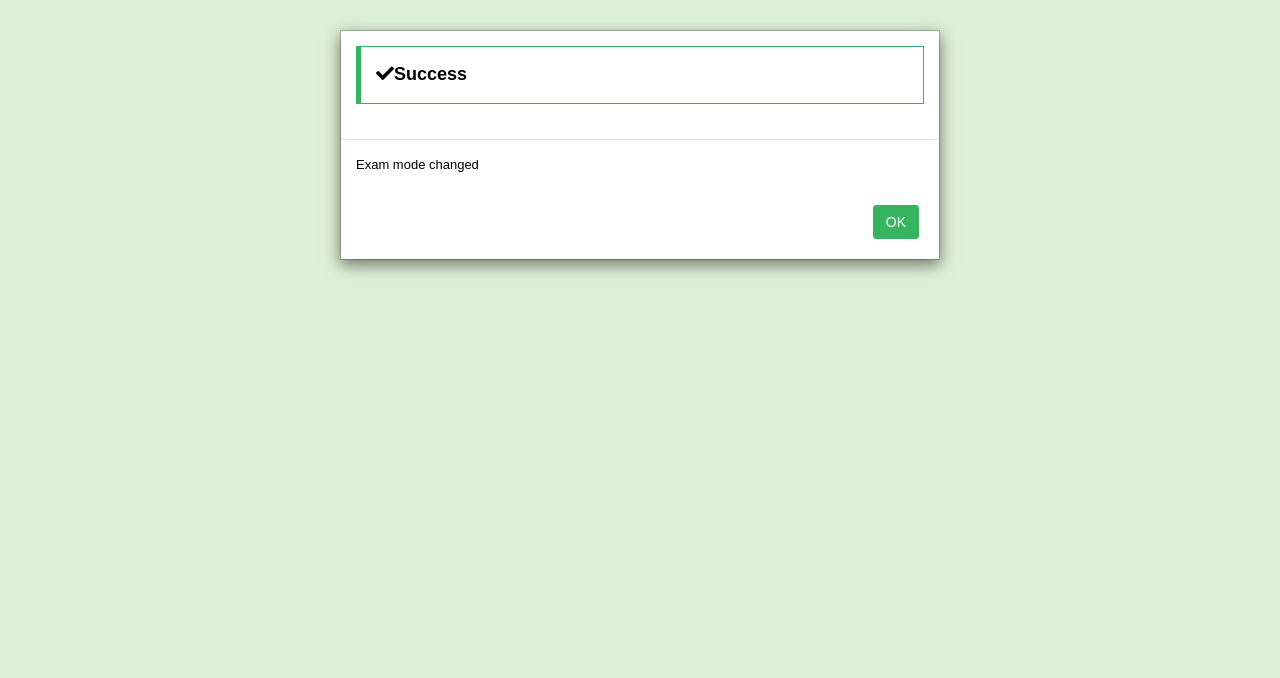 click on "OK" at bounding box center [896, 222] 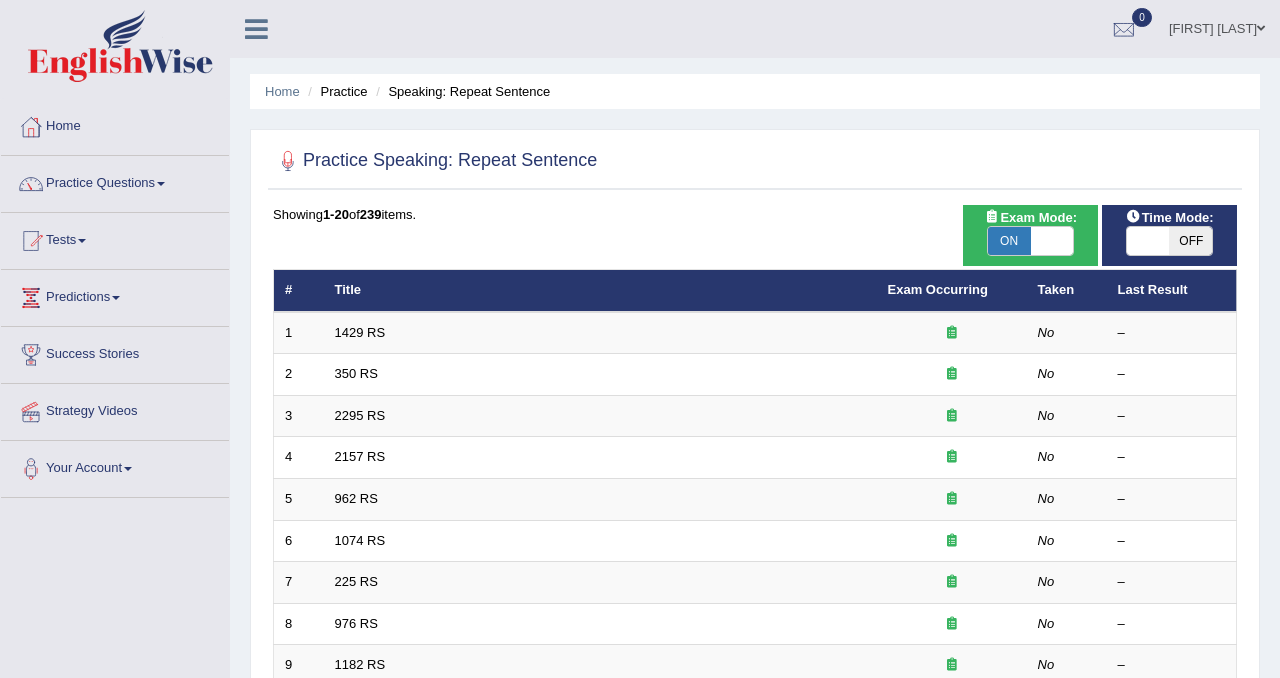 scroll, scrollTop: 0, scrollLeft: 0, axis: both 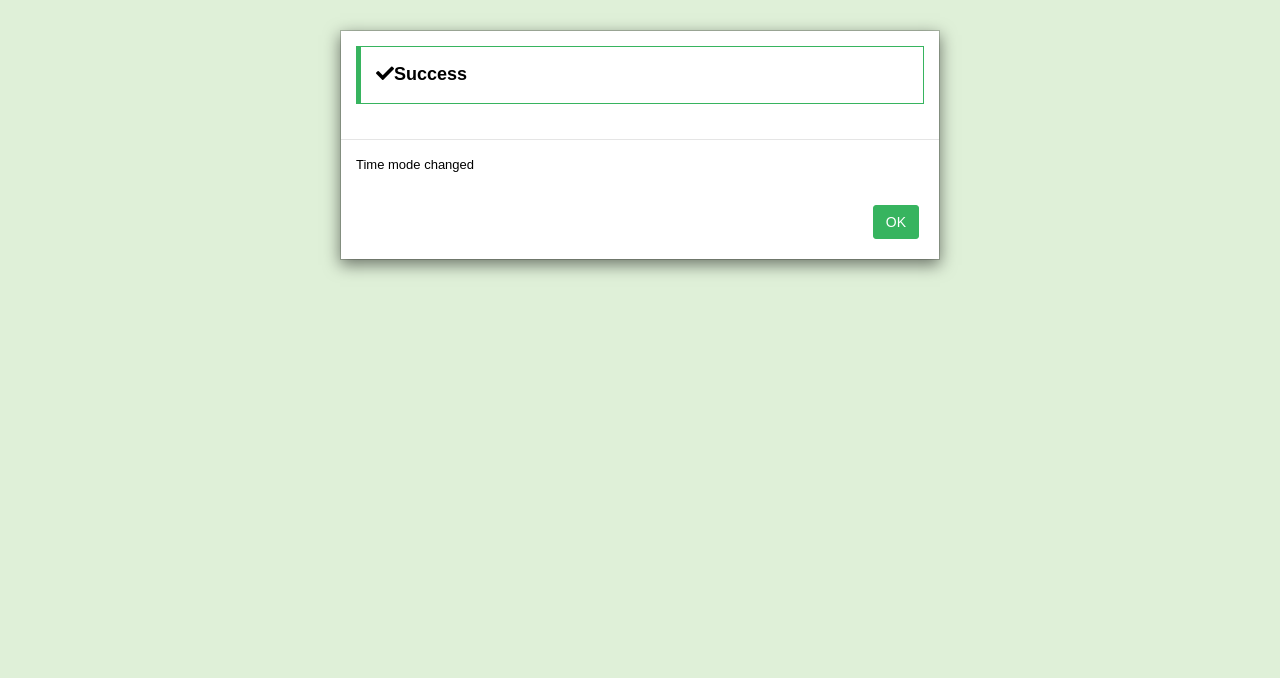 click on "OK" at bounding box center [896, 222] 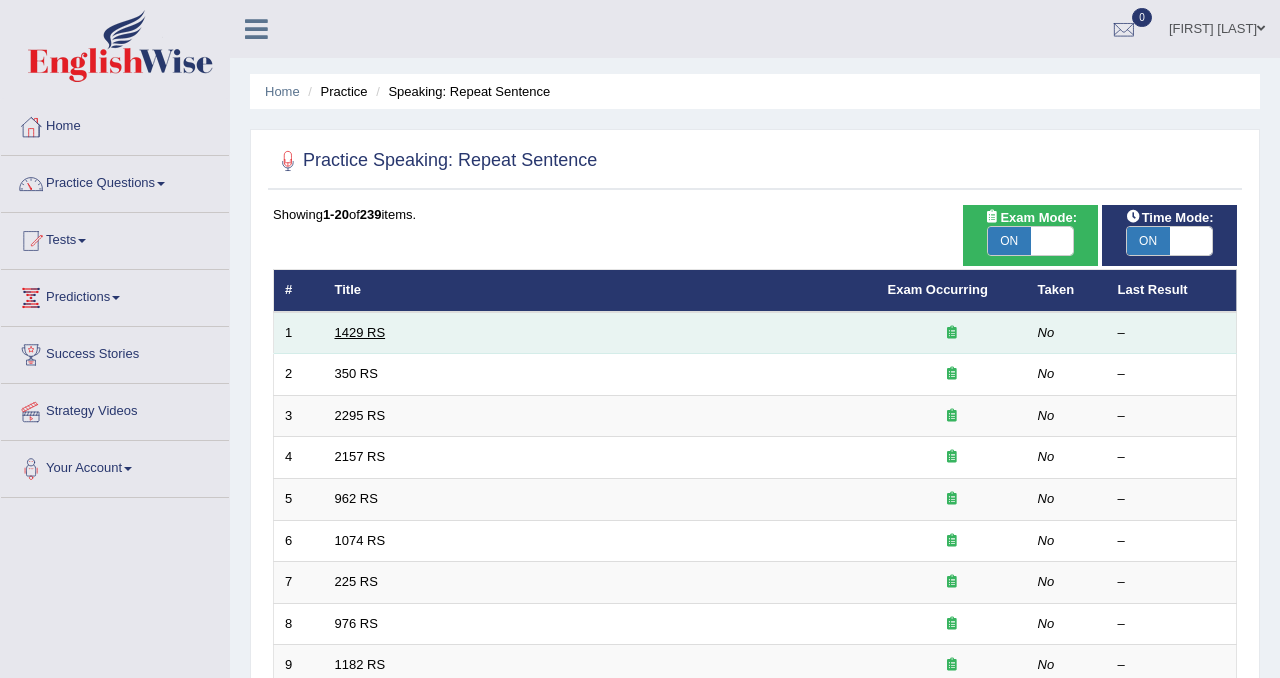 click on "1429 RS" at bounding box center [360, 332] 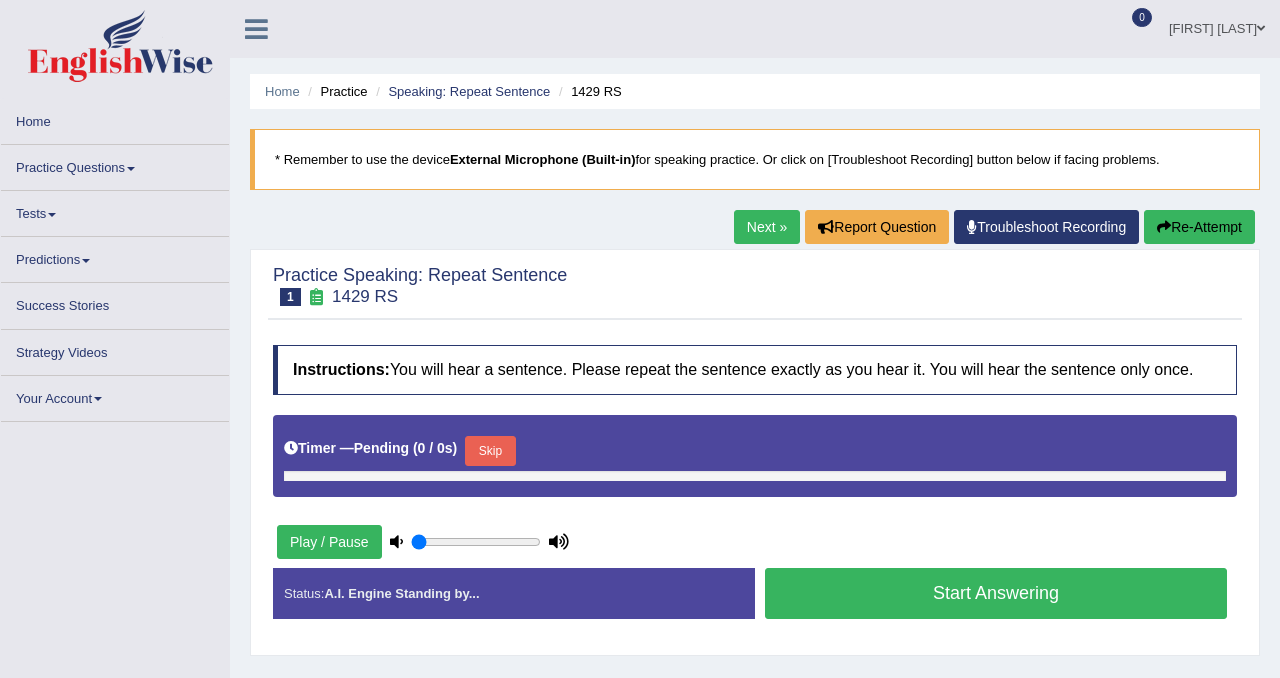 scroll, scrollTop: 0, scrollLeft: 0, axis: both 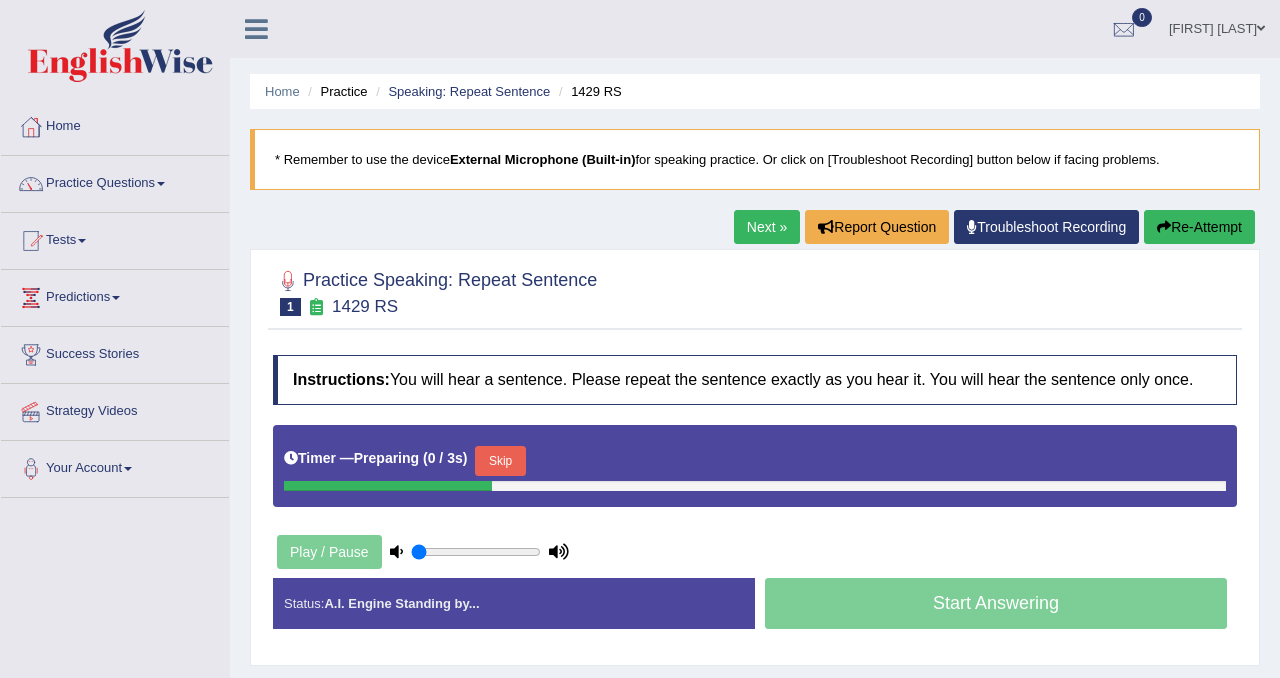 click on "Skip" at bounding box center (500, 461) 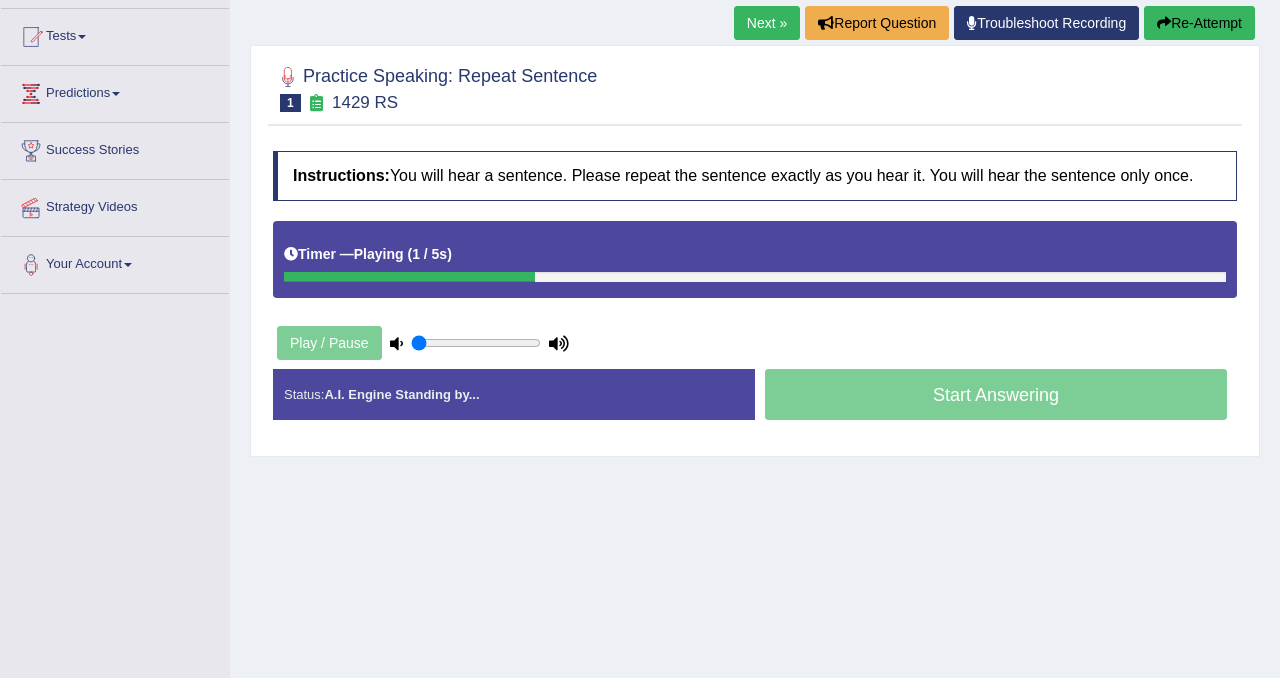 scroll, scrollTop: 205, scrollLeft: 0, axis: vertical 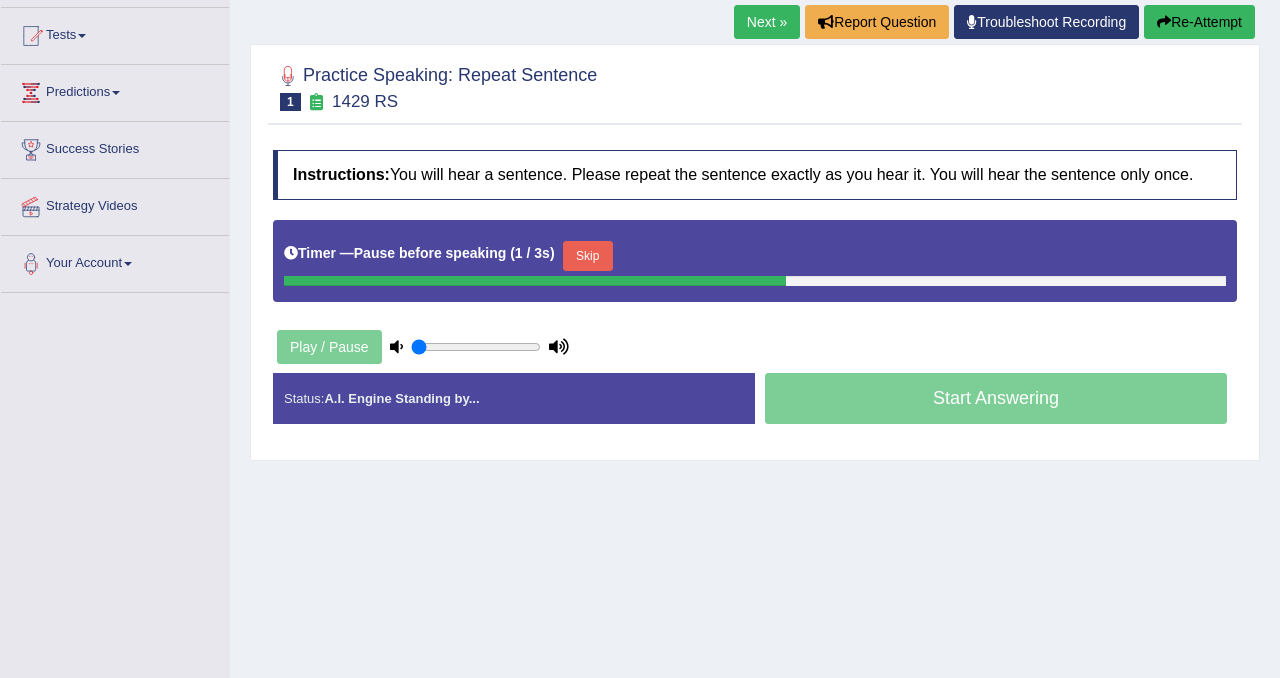 click on "Skip" at bounding box center [588, 256] 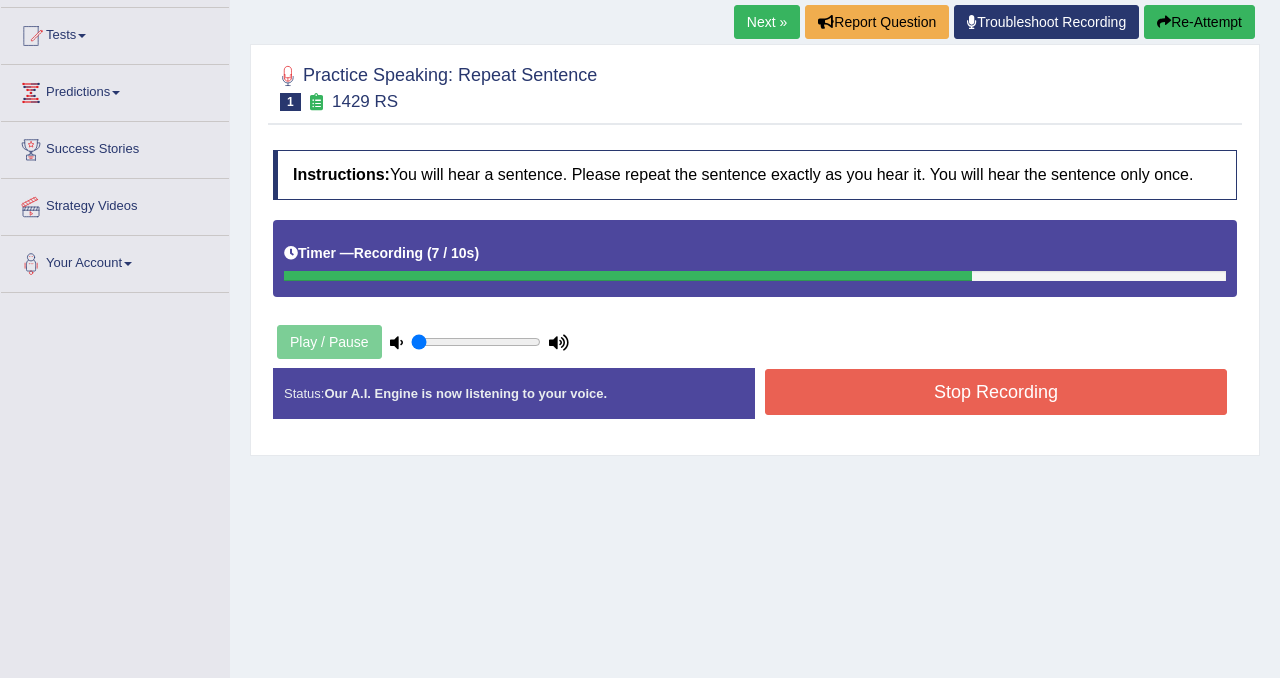 click on "Stop Recording" at bounding box center [996, 392] 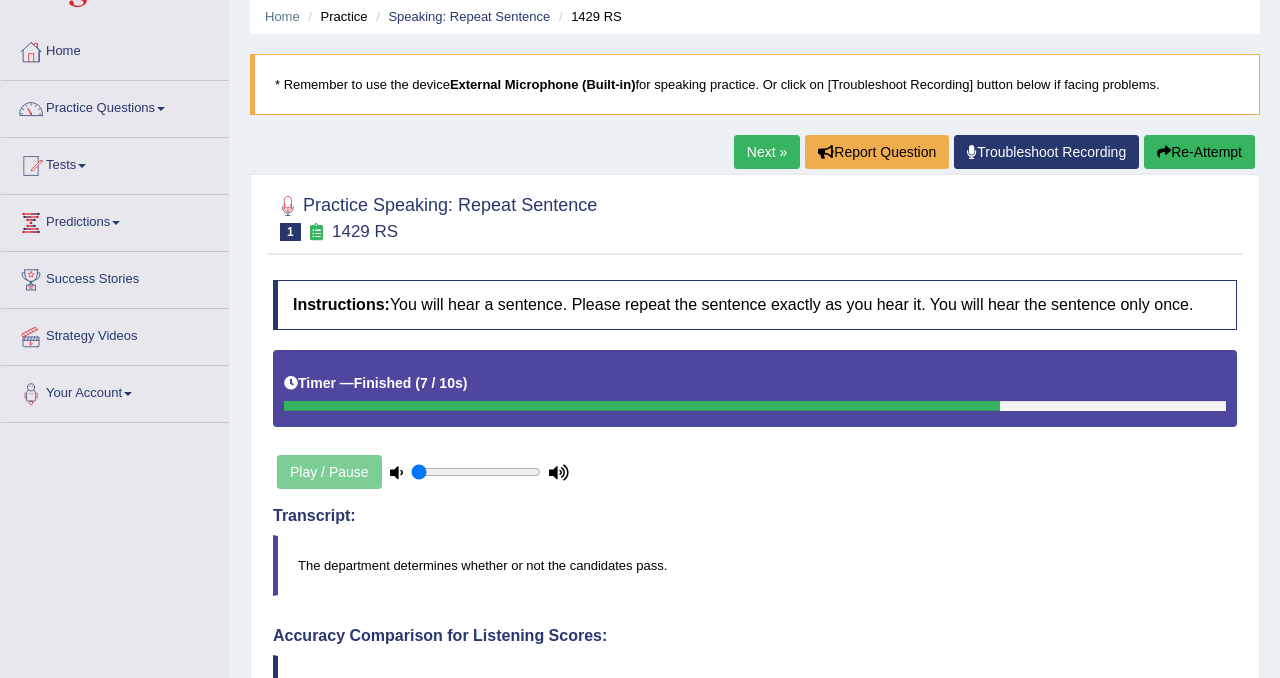 scroll, scrollTop: 0, scrollLeft: 0, axis: both 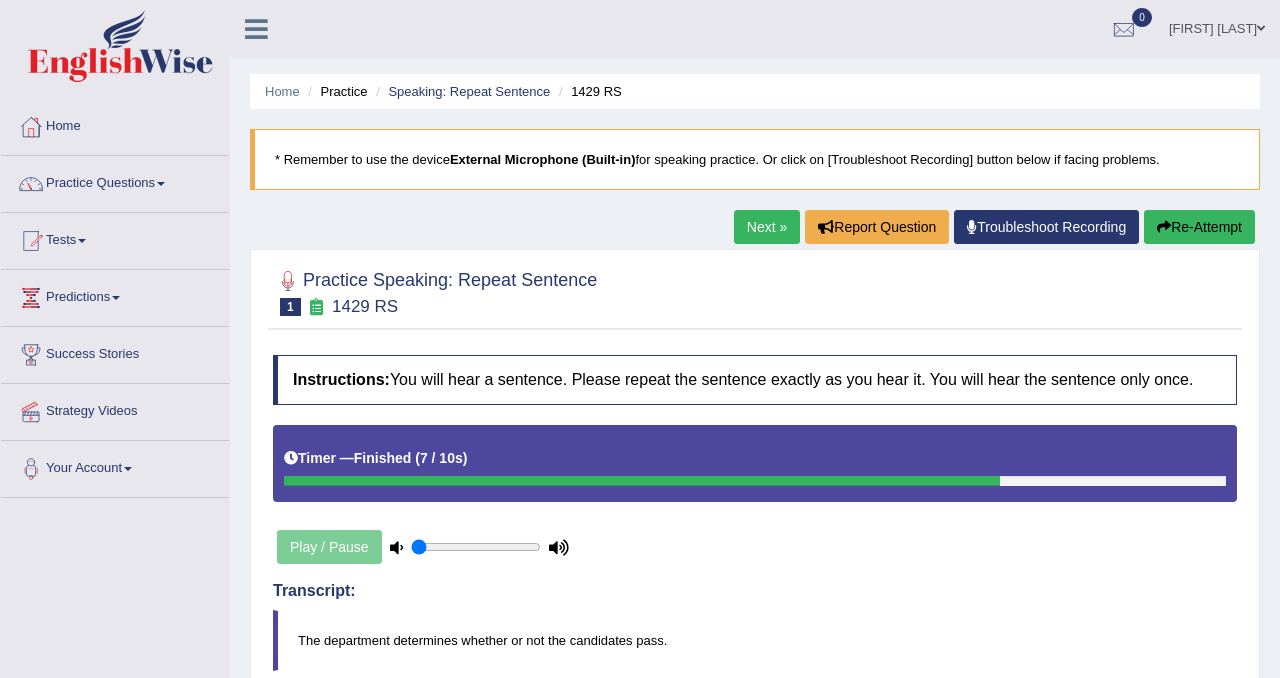 click at bounding box center (1164, 227) 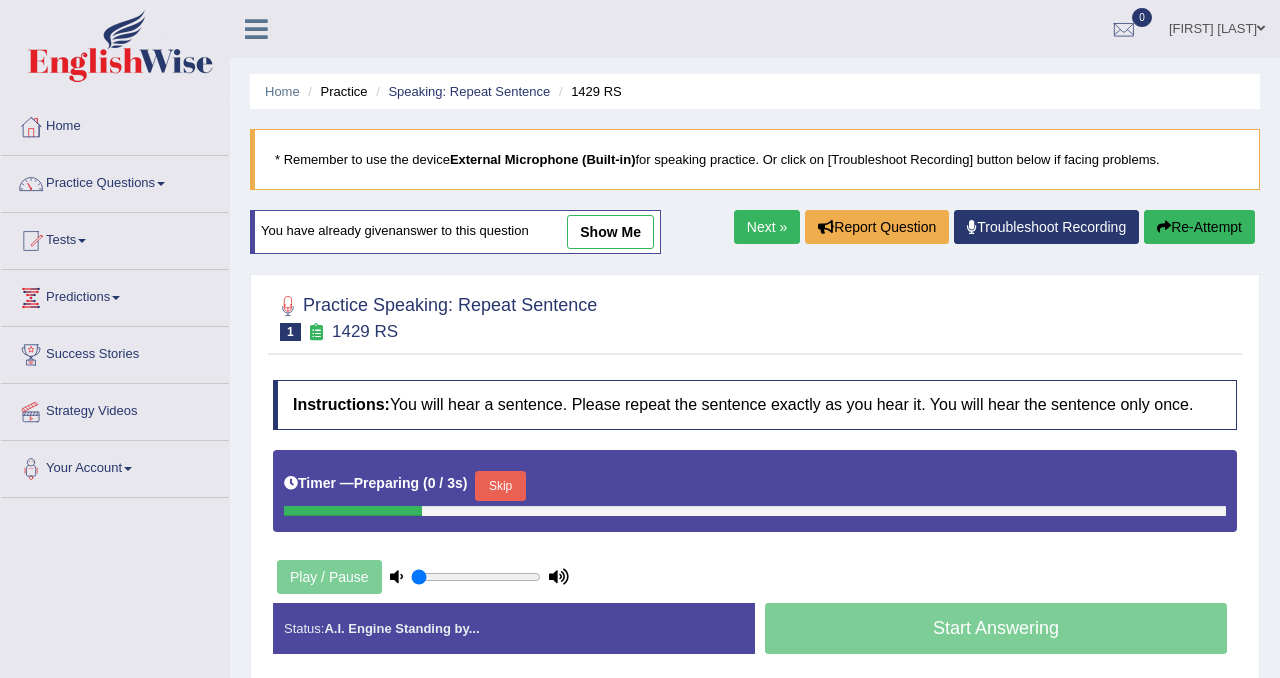 scroll, scrollTop: 178, scrollLeft: 0, axis: vertical 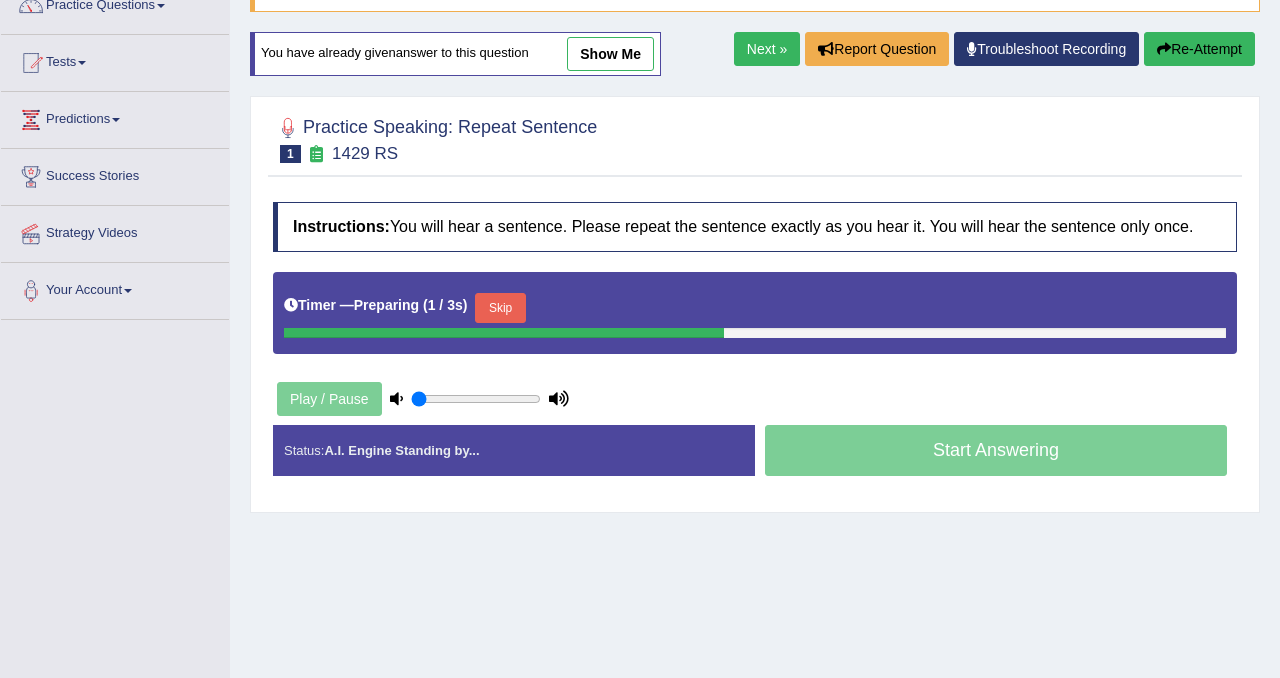 click on "Skip" at bounding box center [500, 308] 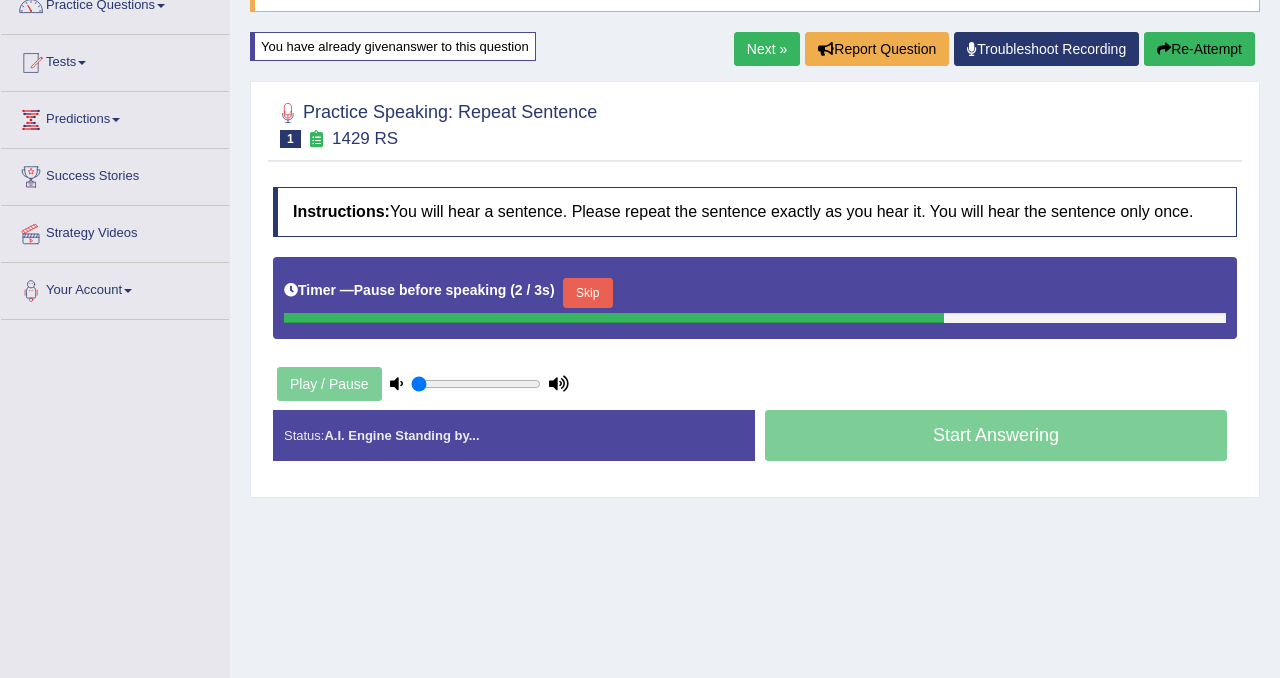 click on "Skip" at bounding box center [588, 293] 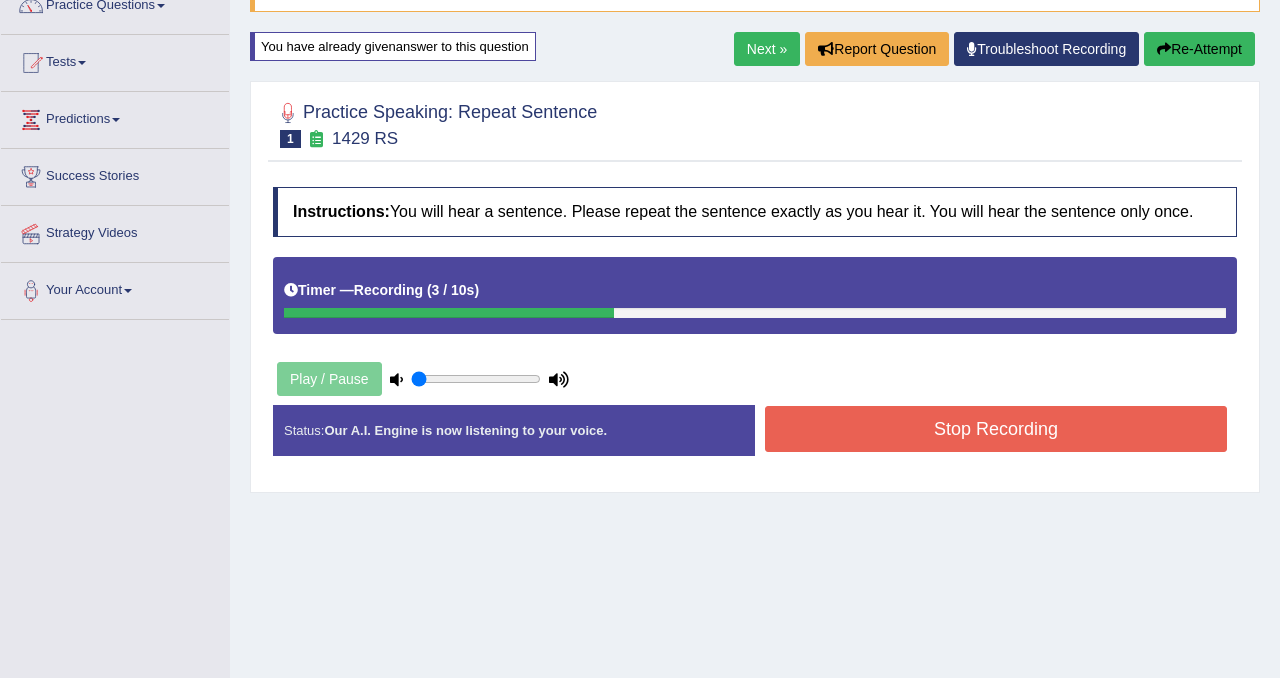 click on "Stop Recording" at bounding box center (996, 429) 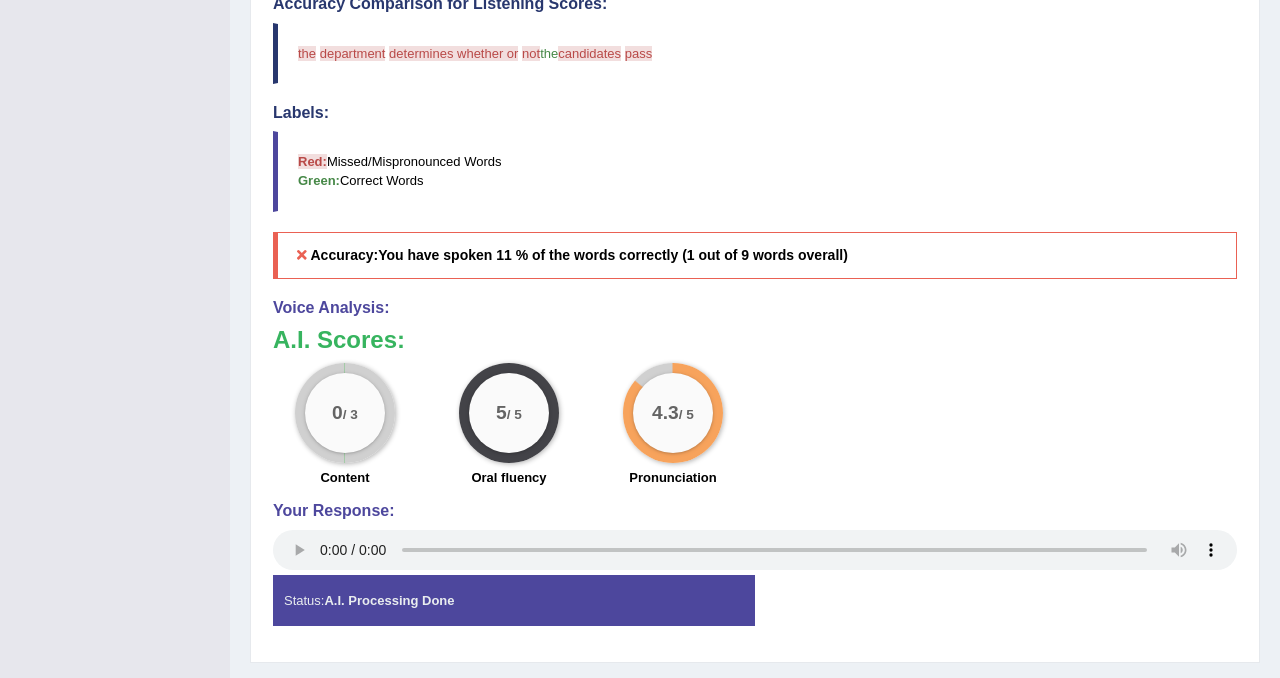 scroll, scrollTop: 719, scrollLeft: 0, axis: vertical 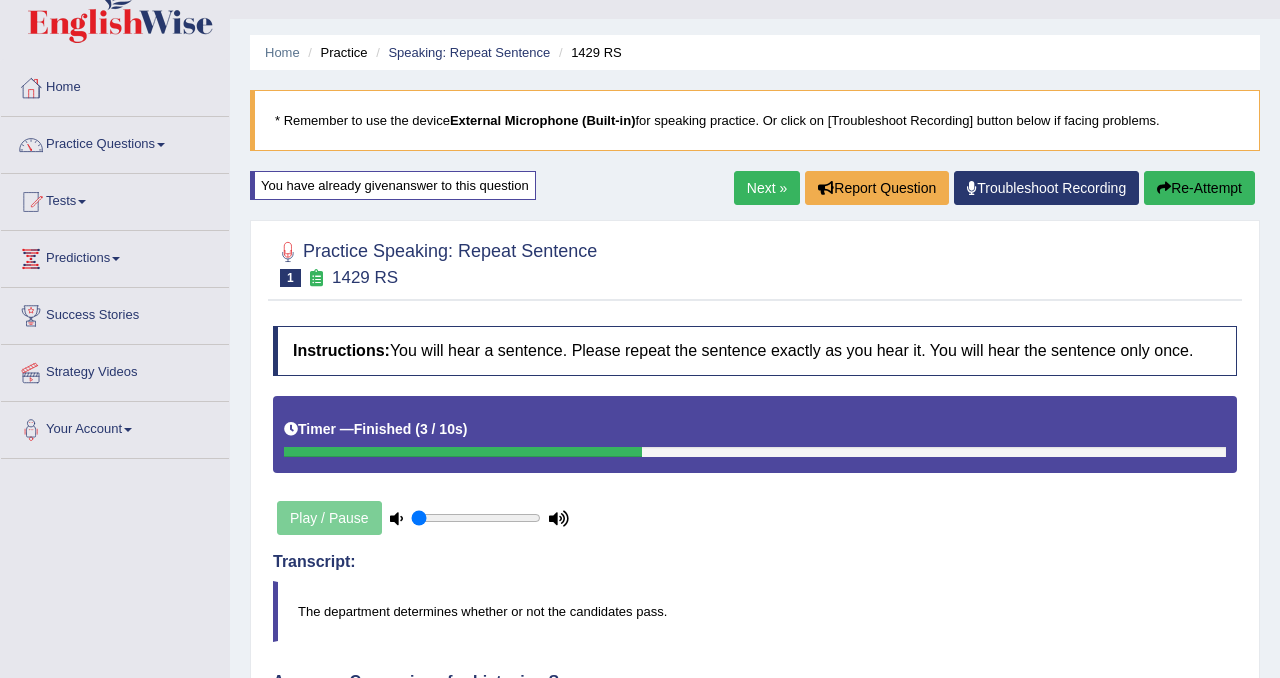 click on "Re-Attempt" at bounding box center [1199, 188] 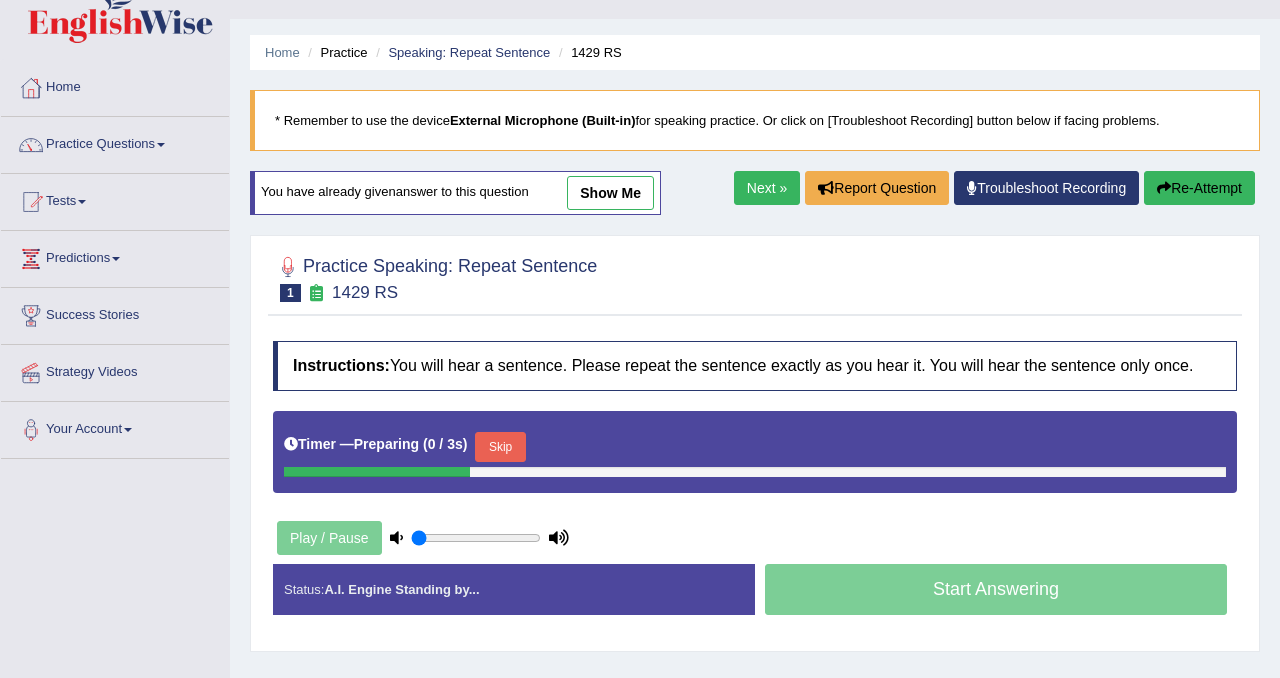 scroll, scrollTop: 39, scrollLeft: 0, axis: vertical 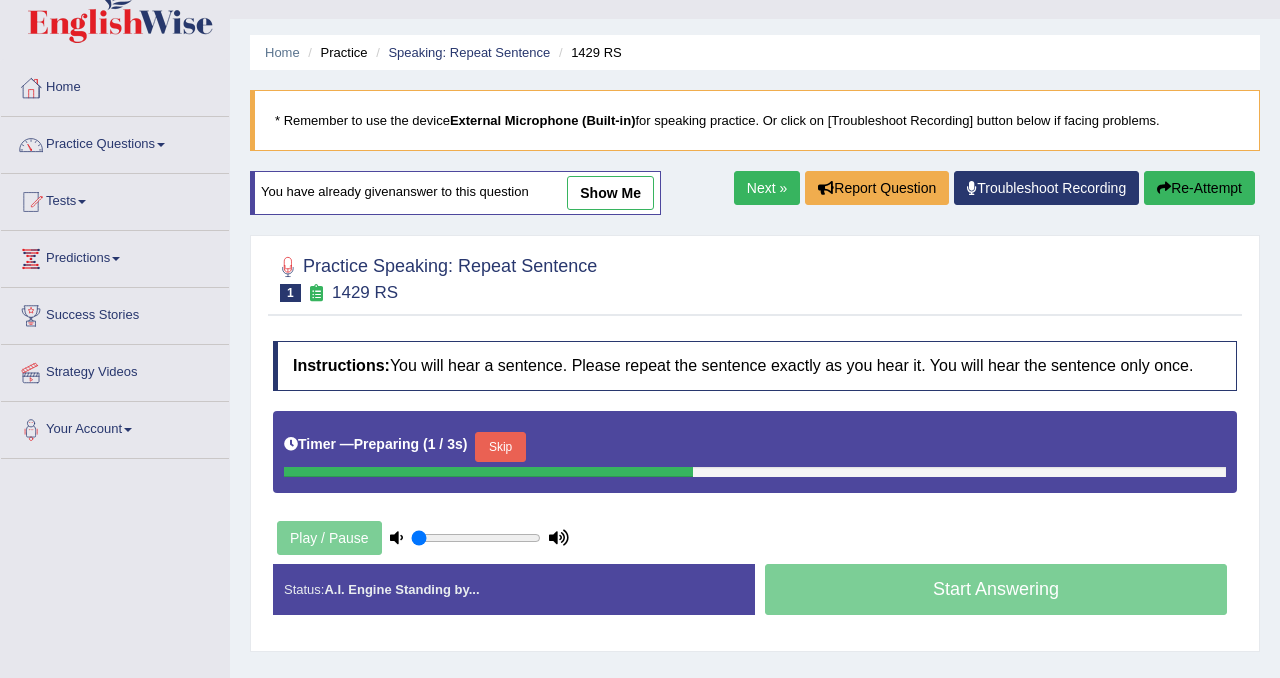 click on "Skip" at bounding box center [500, 447] 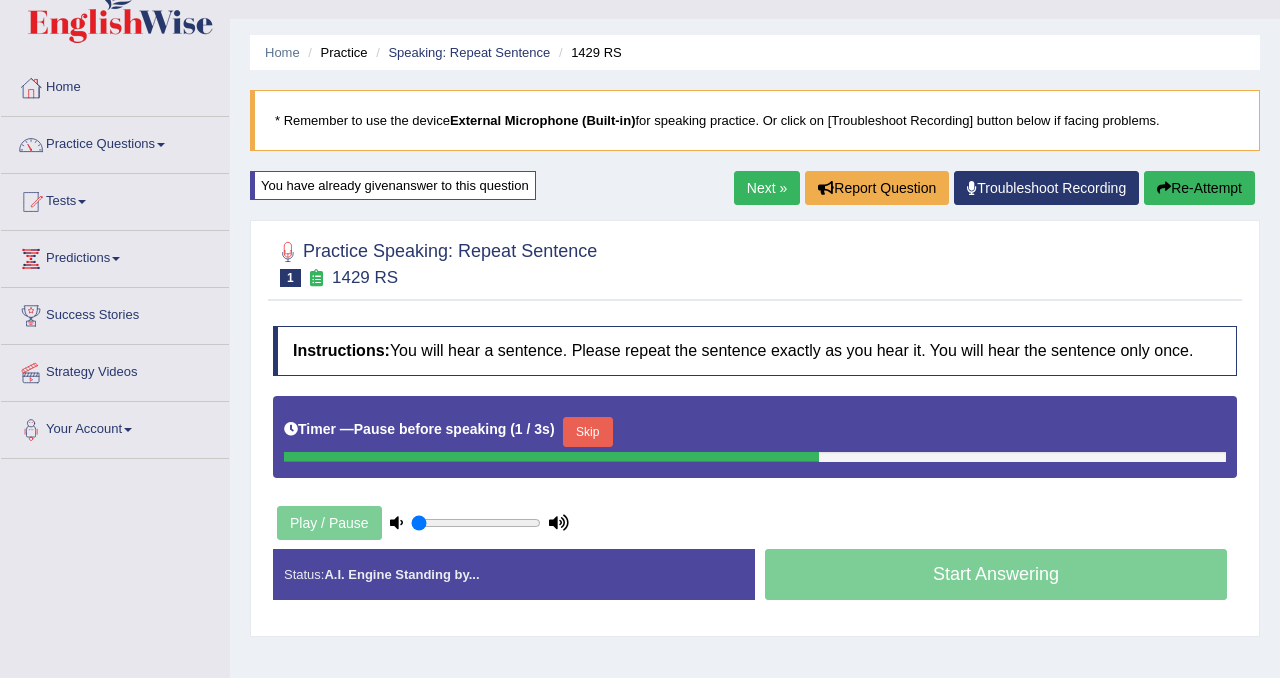 click on "Skip" at bounding box center [588, 432] 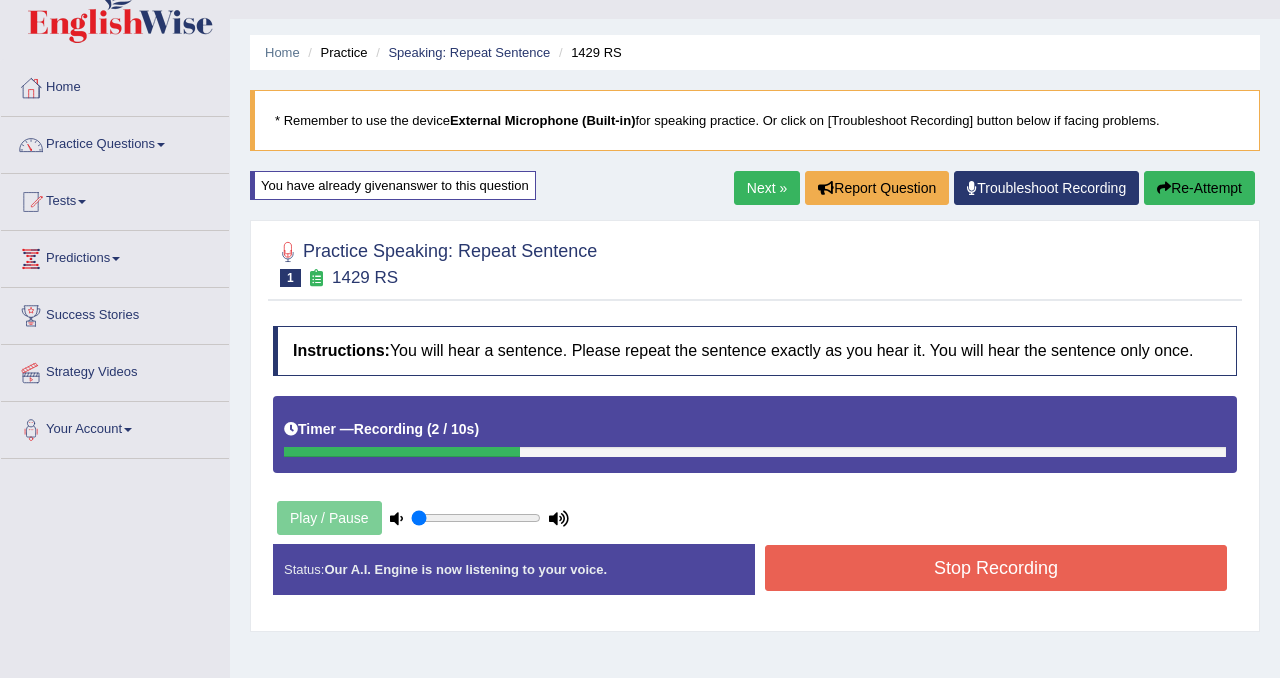 click on "Stop Recording" at bounding box center (996, 568) 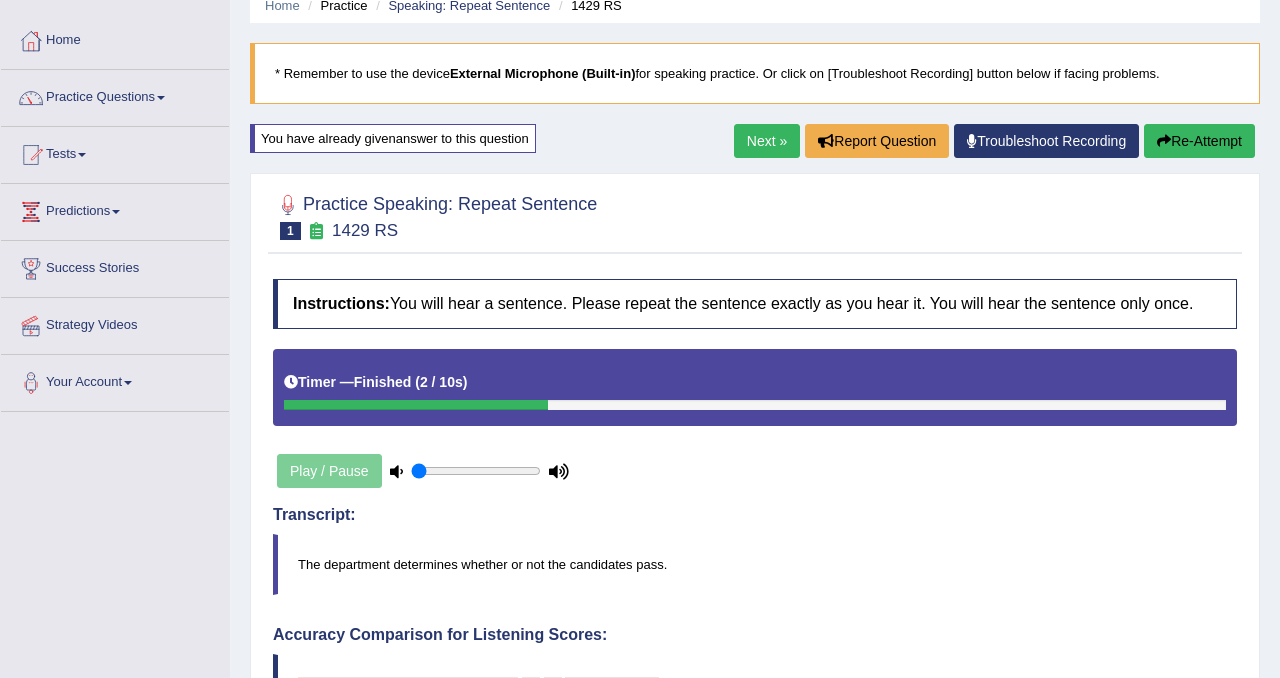 scroll, scrollTop: 0, scrollLeft: 0, axis: both 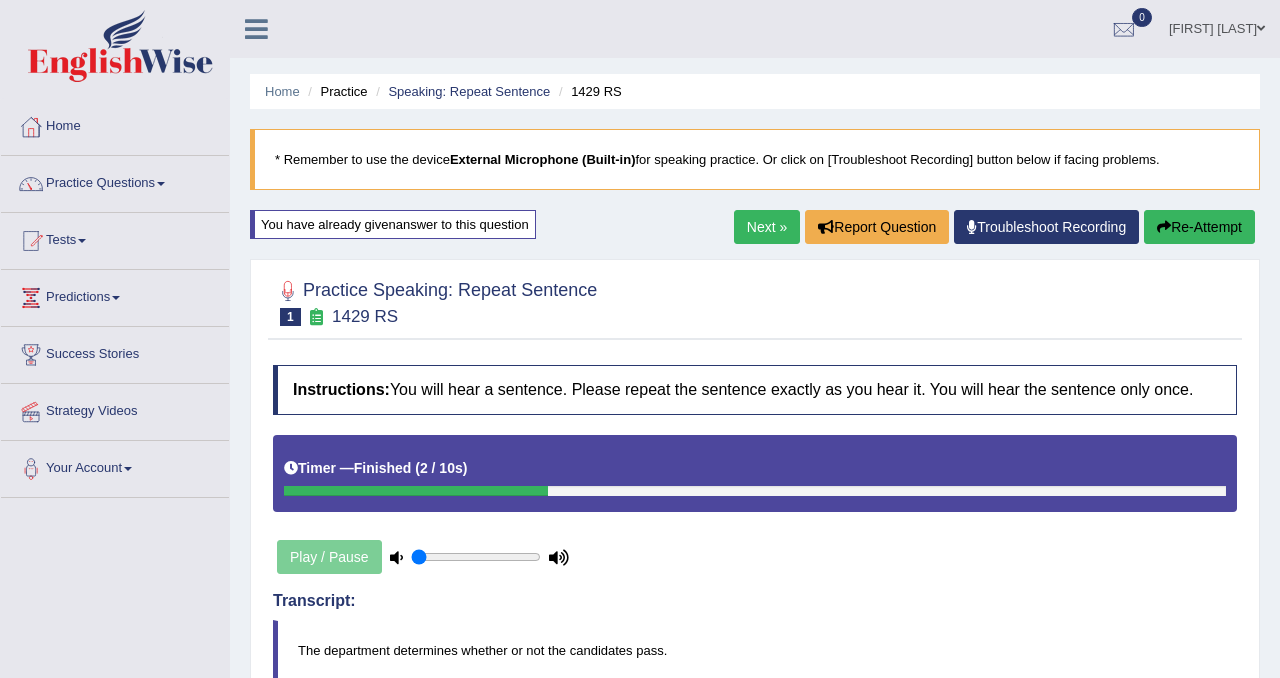 click on "Next »" at bounding box center [767, 227] 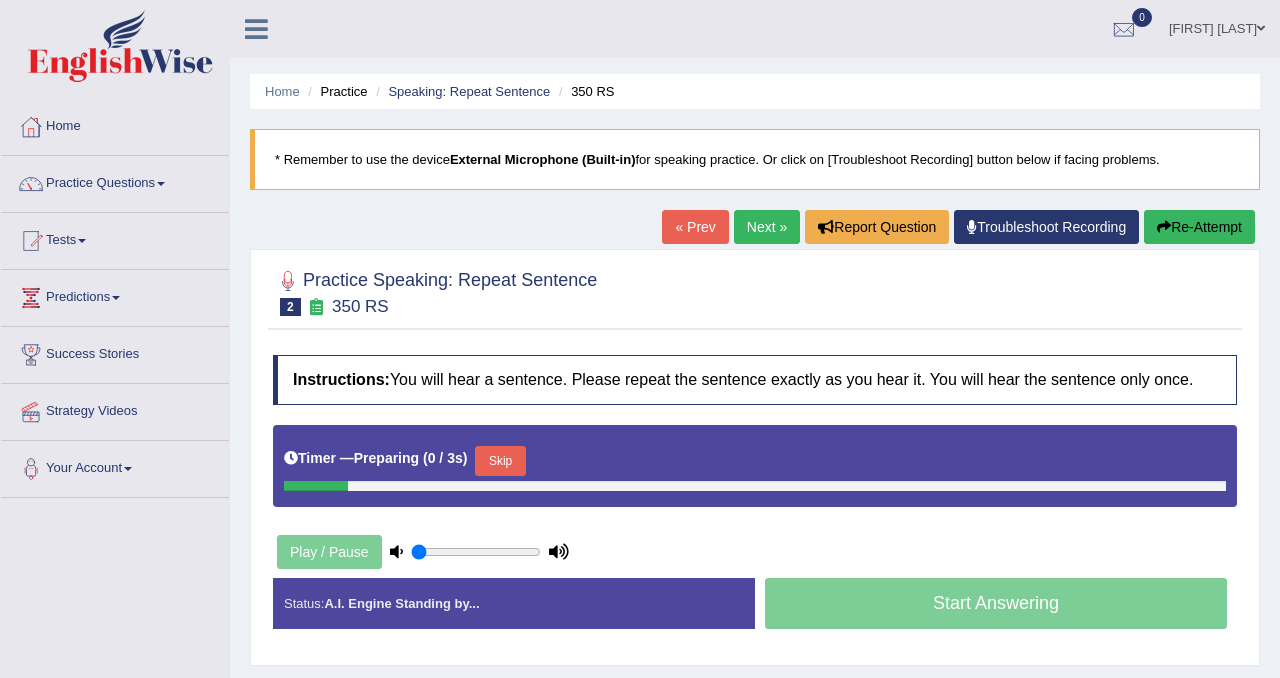 scroll, scrollTop: 0, scrollLeft: 0, axis: both 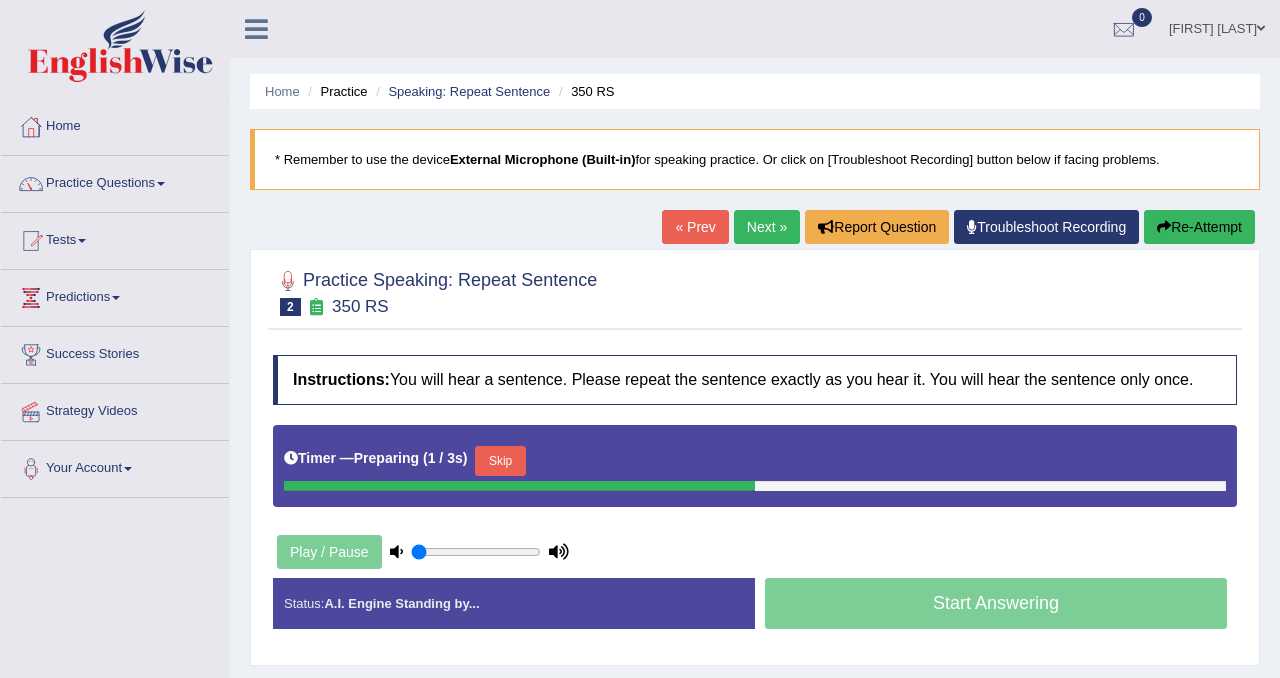 click on "Skip" at bounding box center (500, 461) 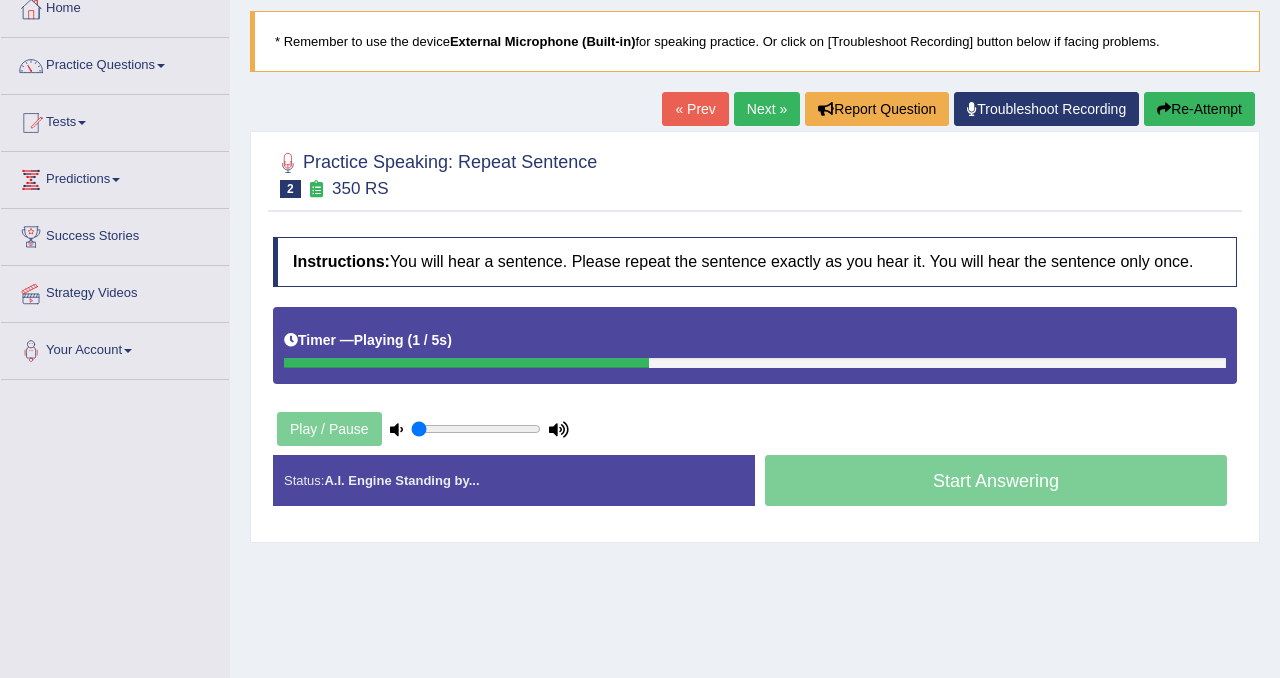 scroll, scrollTop: 129, scrollLeft: 0, axis: vertical 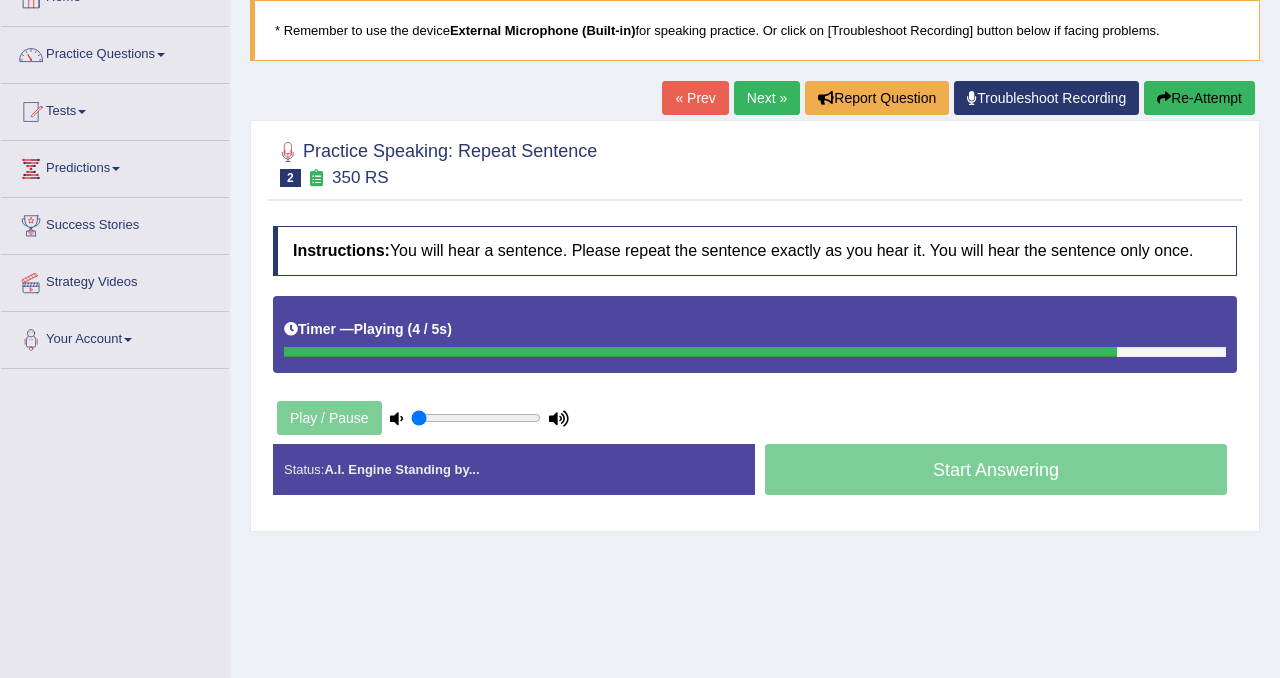 click on "Next »" at bounding box center [767, 98] 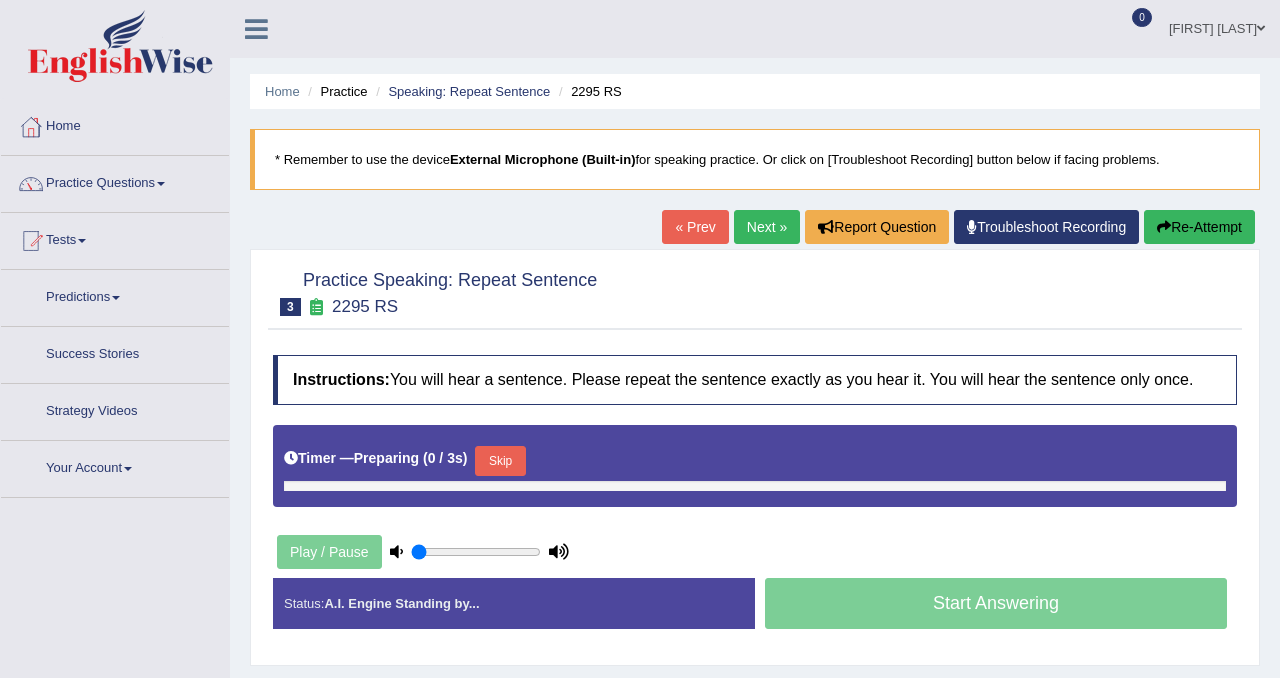 scroll, scrollTop: 0, scrollLeft: 0, axis: both 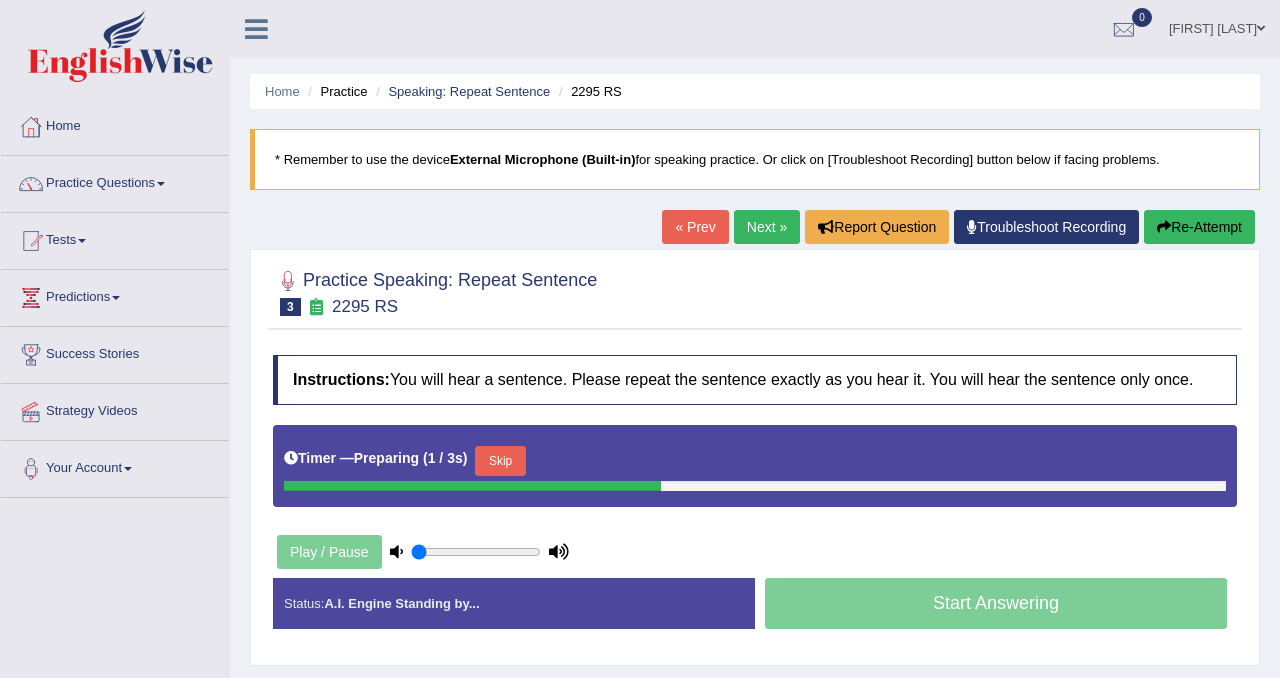 click on "Skip" at bounding box center (500, 461) 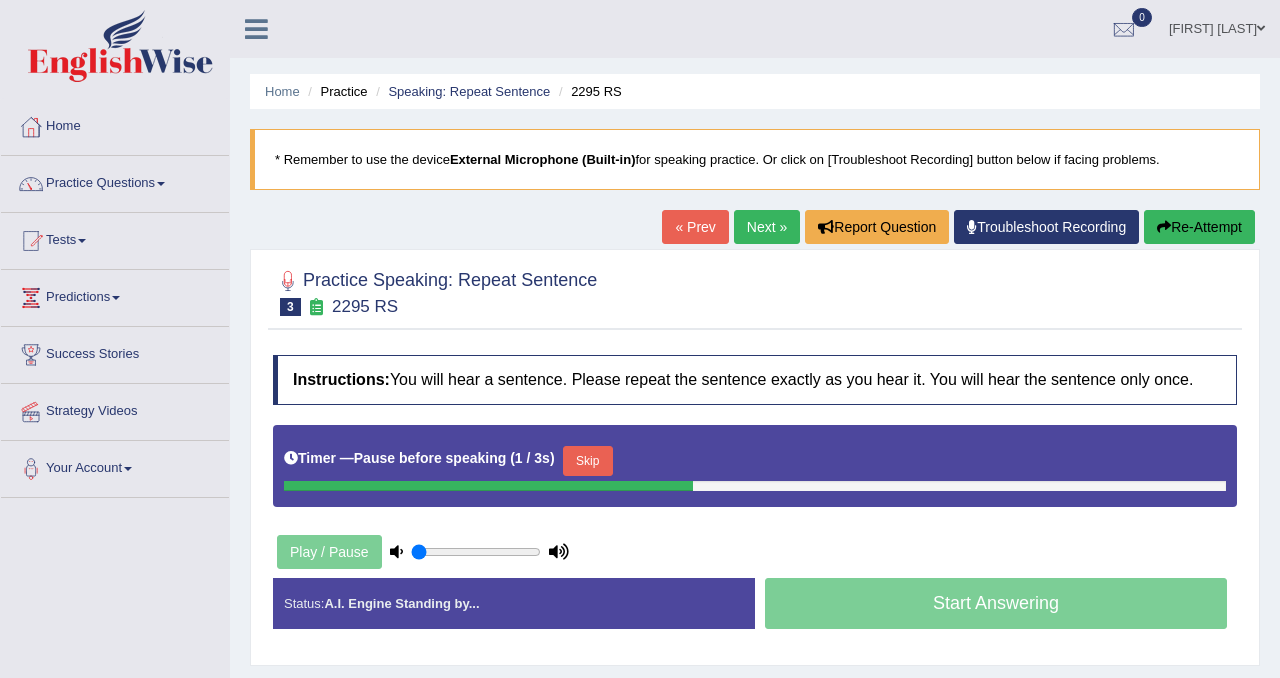 click on "Skip" at bounding box center [588, 461] 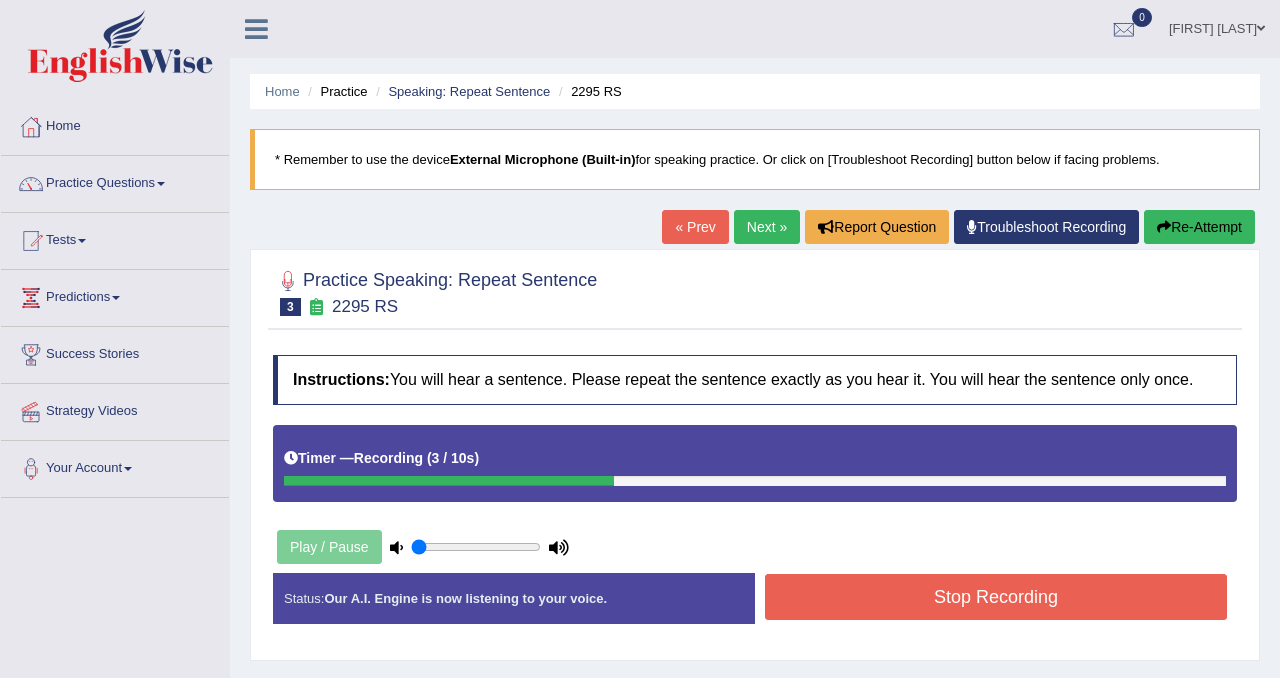 click on "Stop Recording" at bounding box center (996, 597) 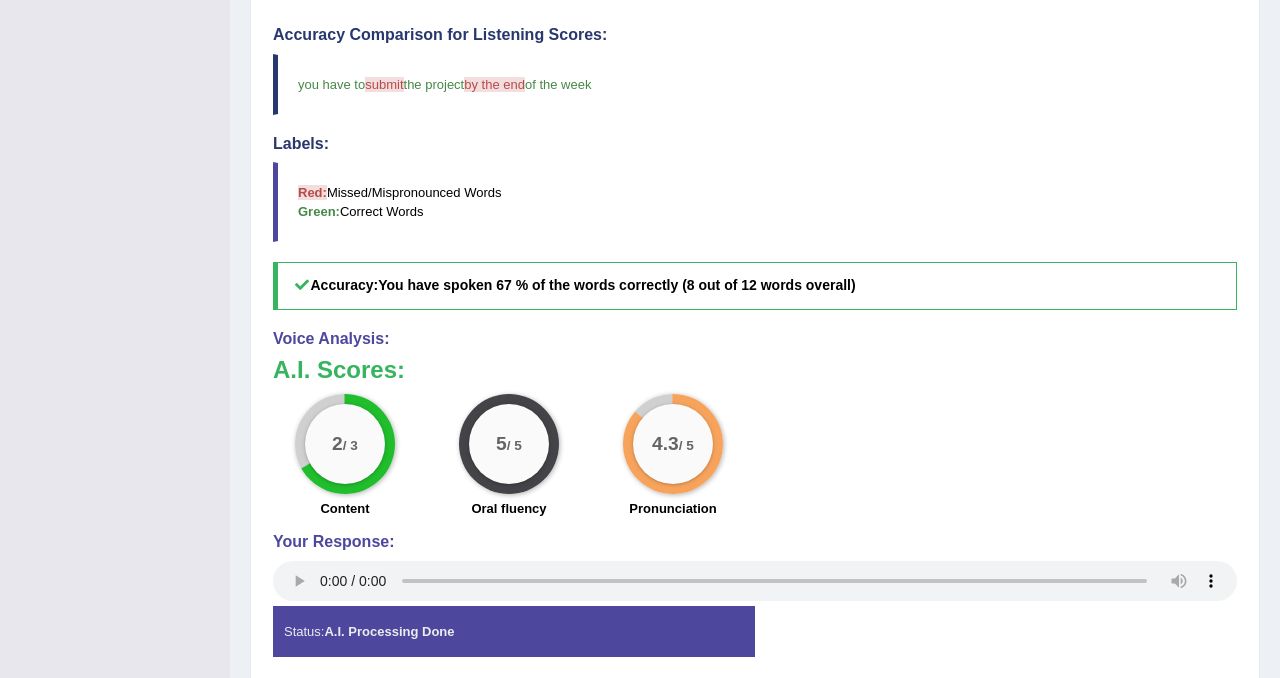 scroll, scrollTop: 775, scrollLeft: 0, axis: vertical 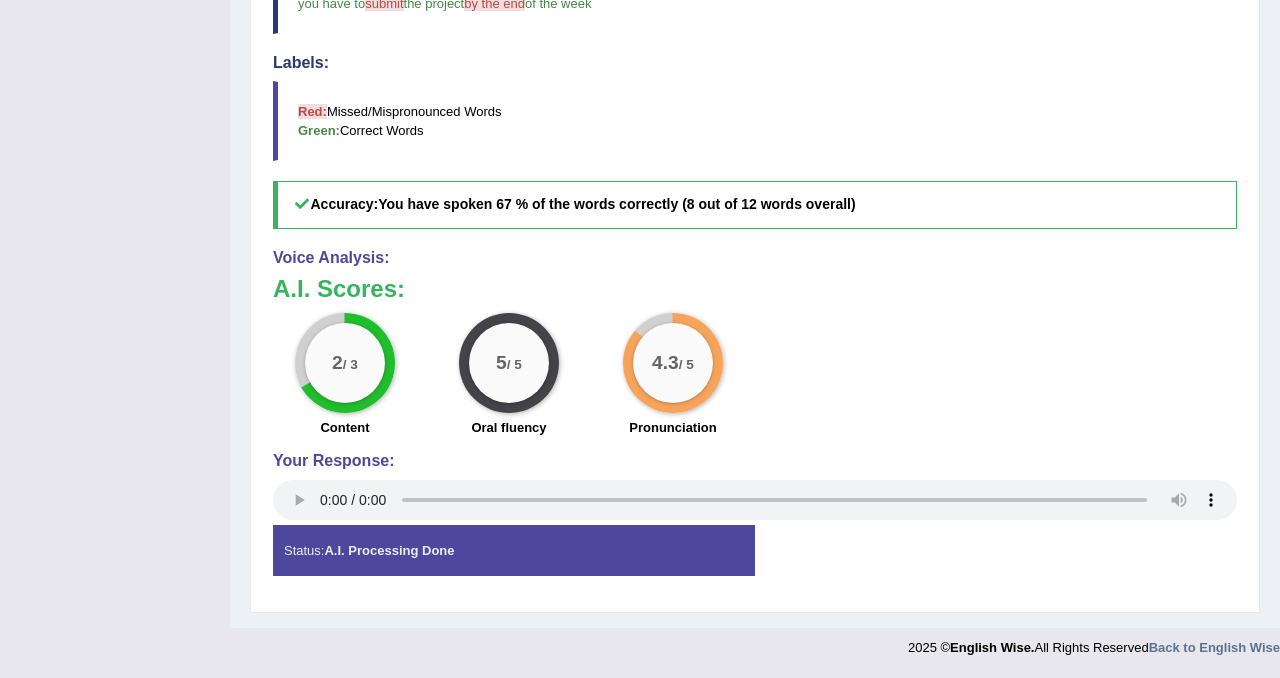 drag, startPoint x: 944, startPoint y: 614, endPoint x: 679, endPoint y: 522, distance: 280.5156 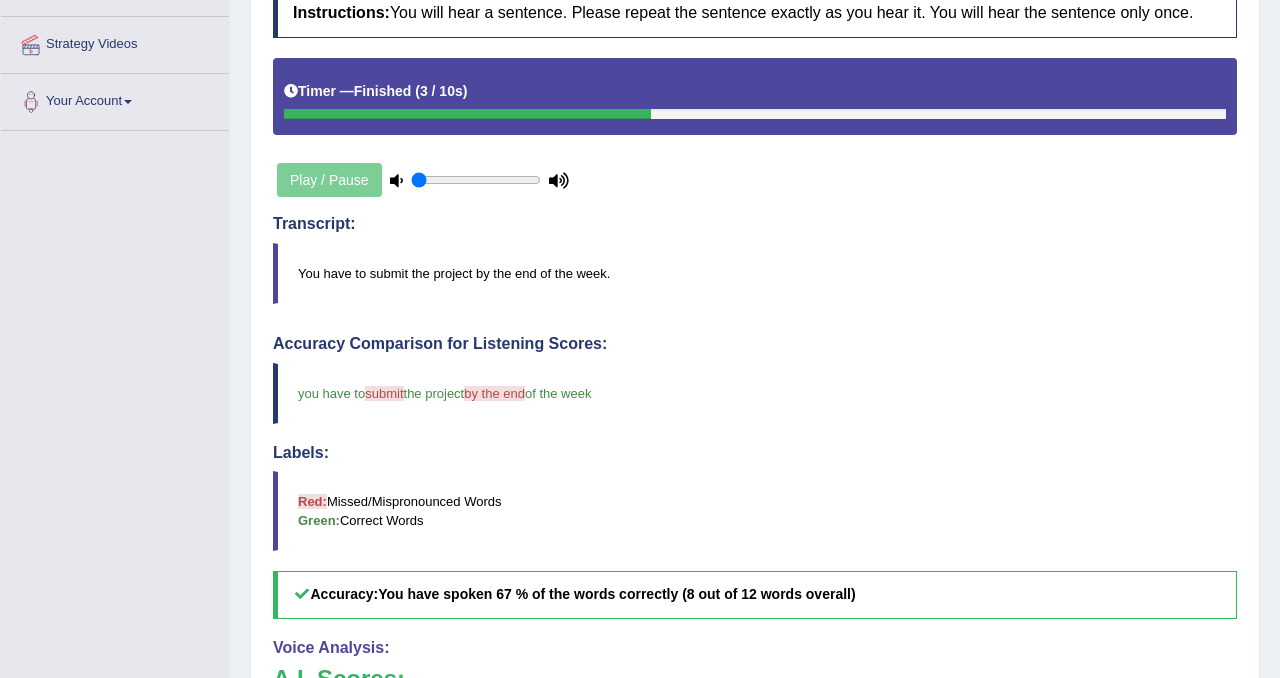 scroll, scrollTop: 0, scrollLeft: 0, axis: both 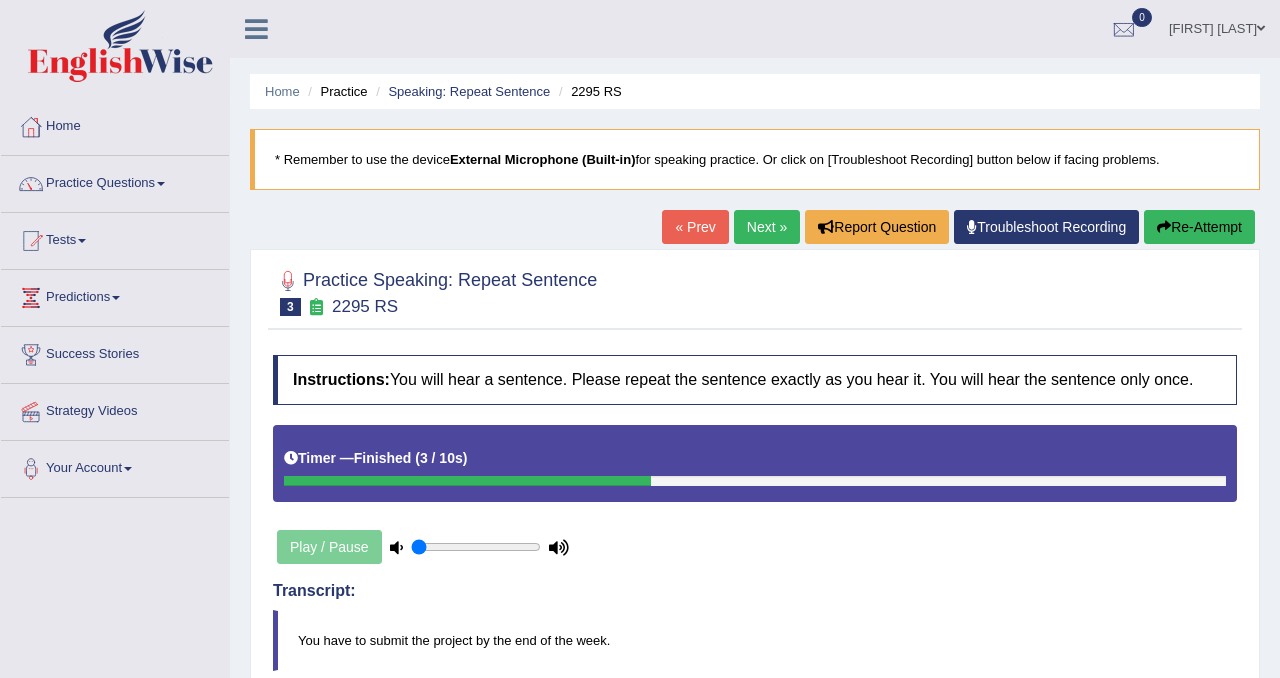 click on "Next »" at bounding box center [767, 227] 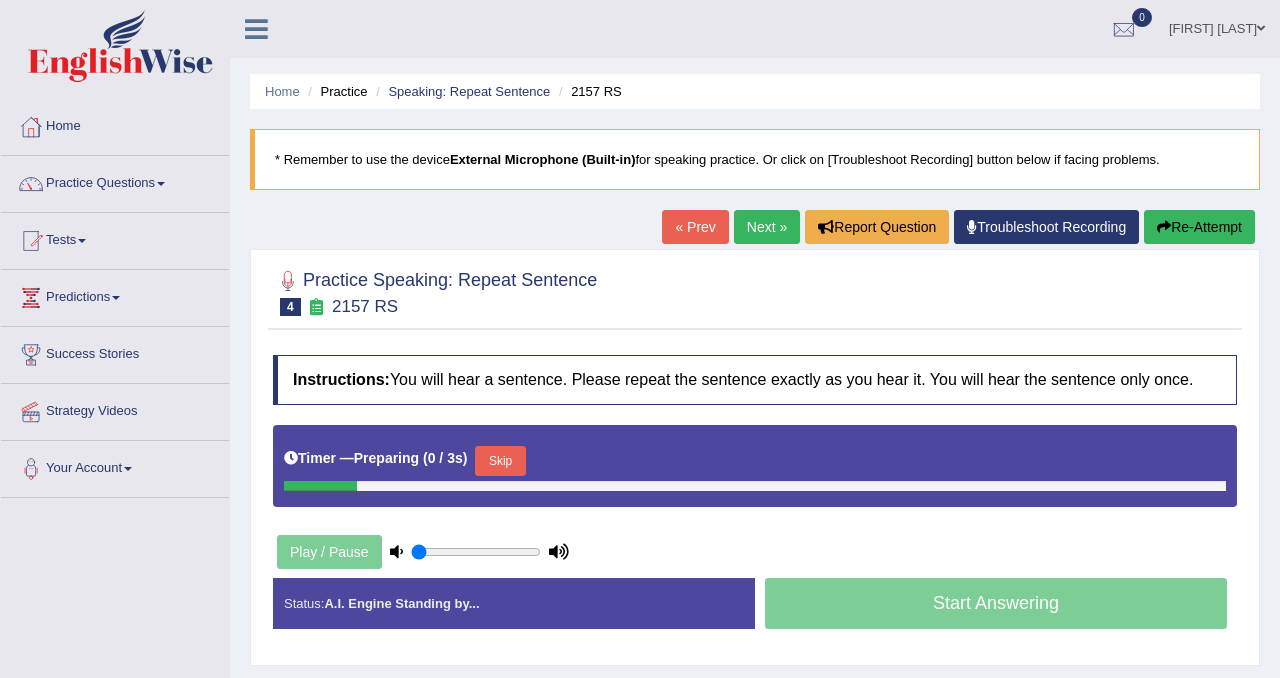 scroll, scrollTop: 0, scrollLeft: 0, axis: both 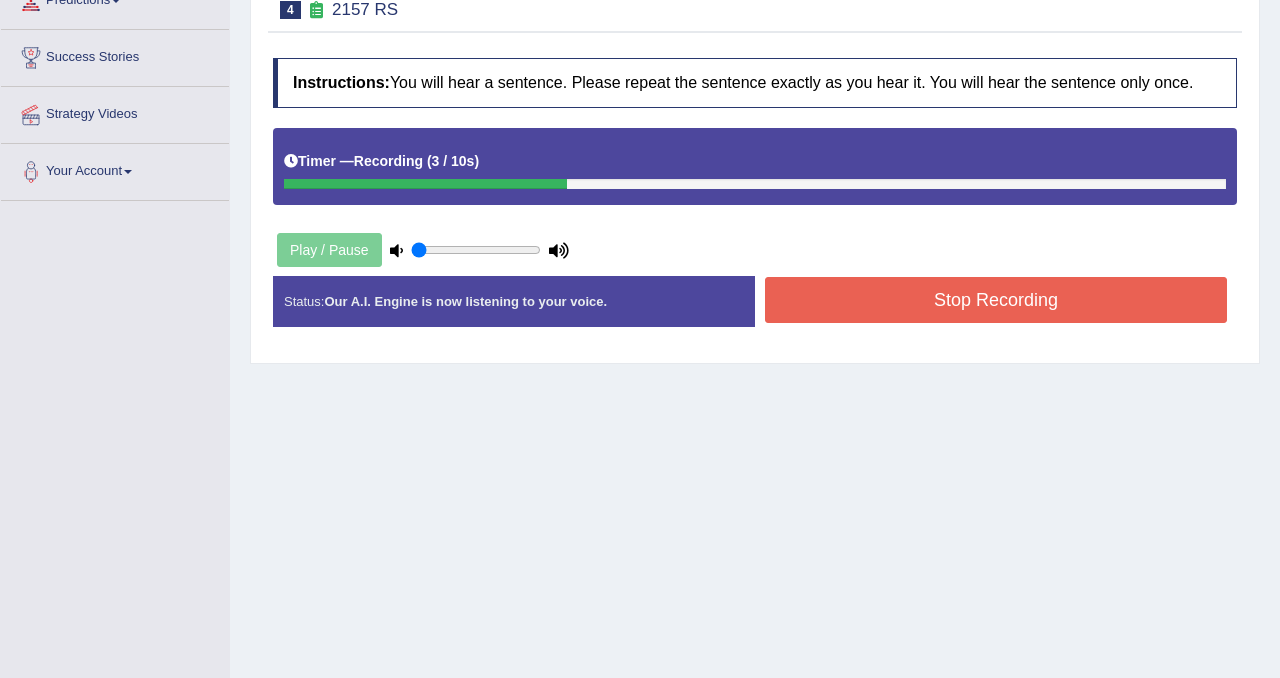 click on "Stop Recording" at bounding box center [996, 300] 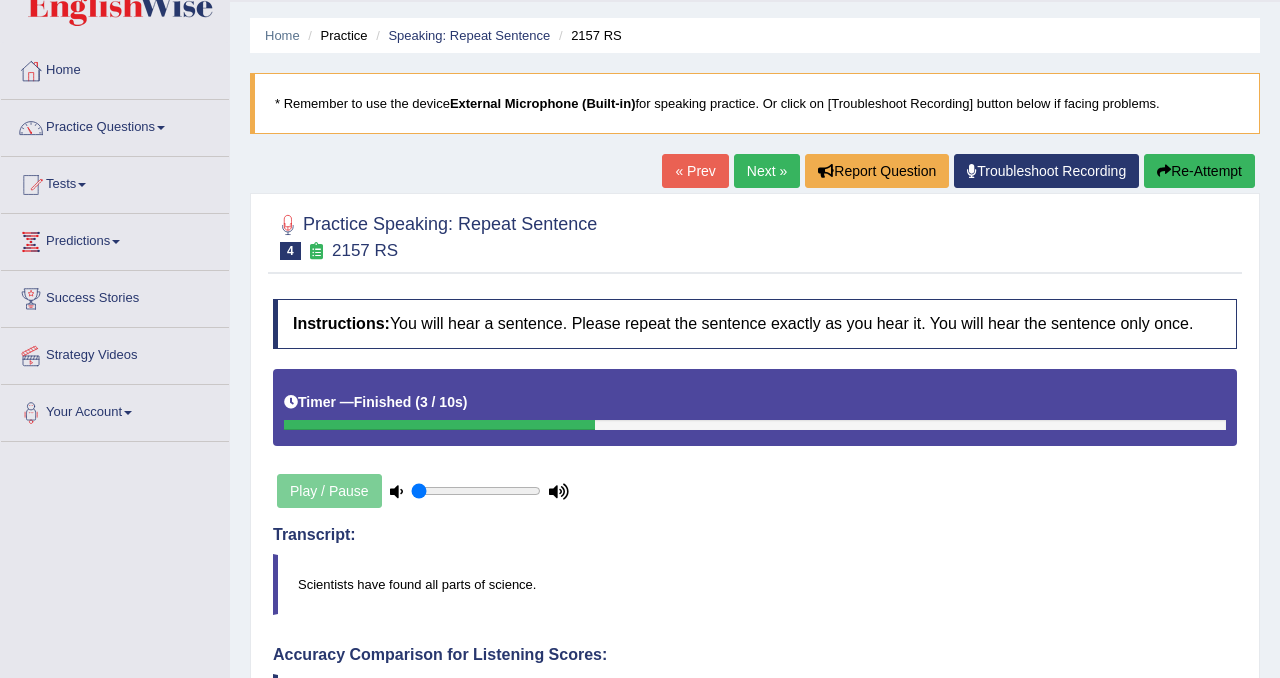 scroll, scrollTop: 27, scrollLeft: 0, axis: vertical 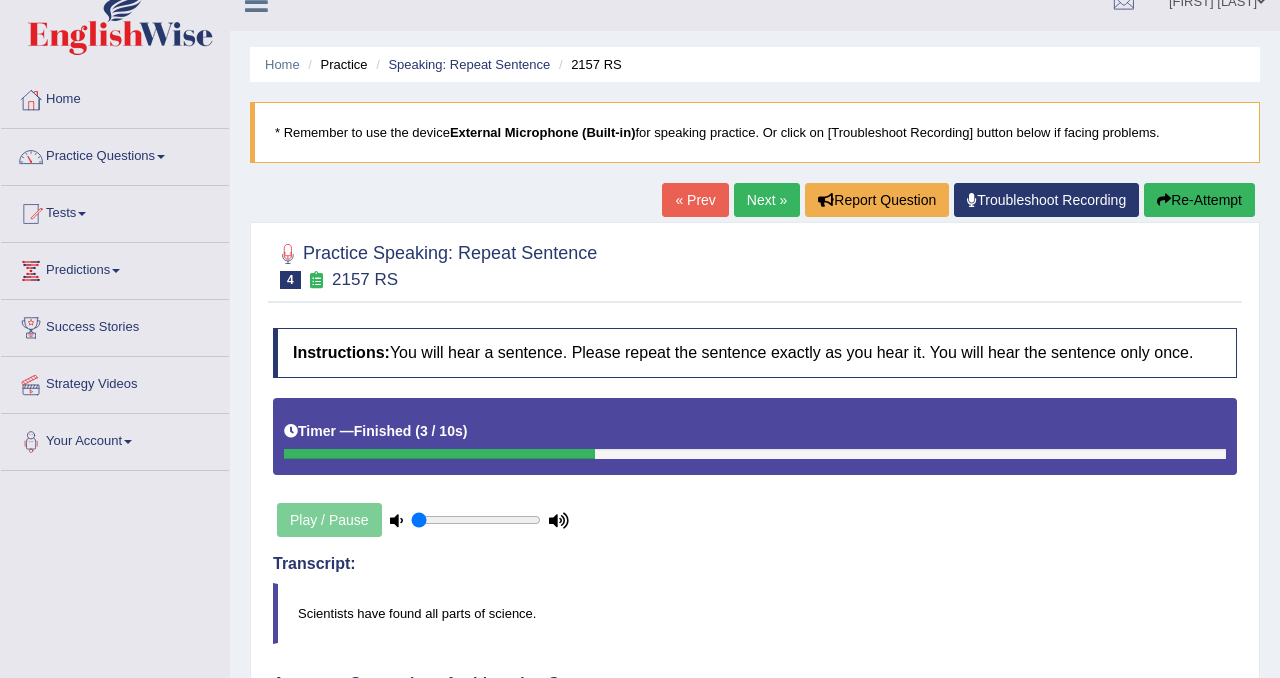 click on "Next »" at bounding box center (767, 200) 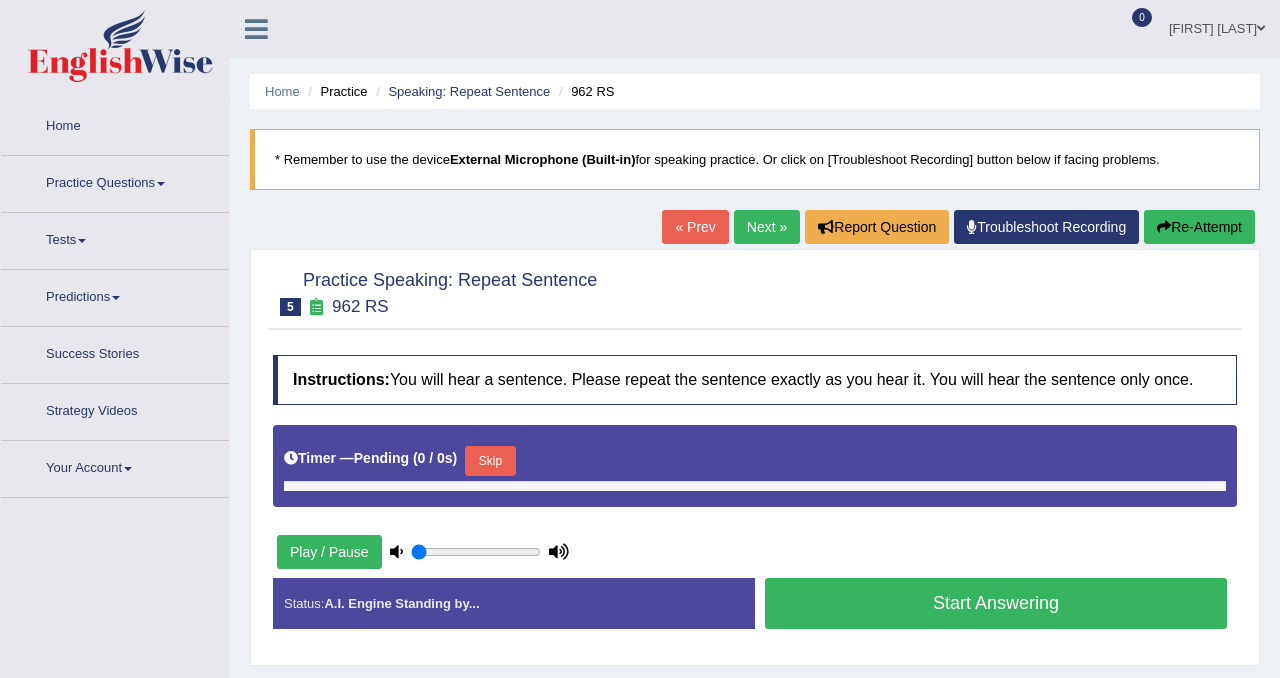 scroll, scrollTop: 0, scrollLeft: 0, axis: both 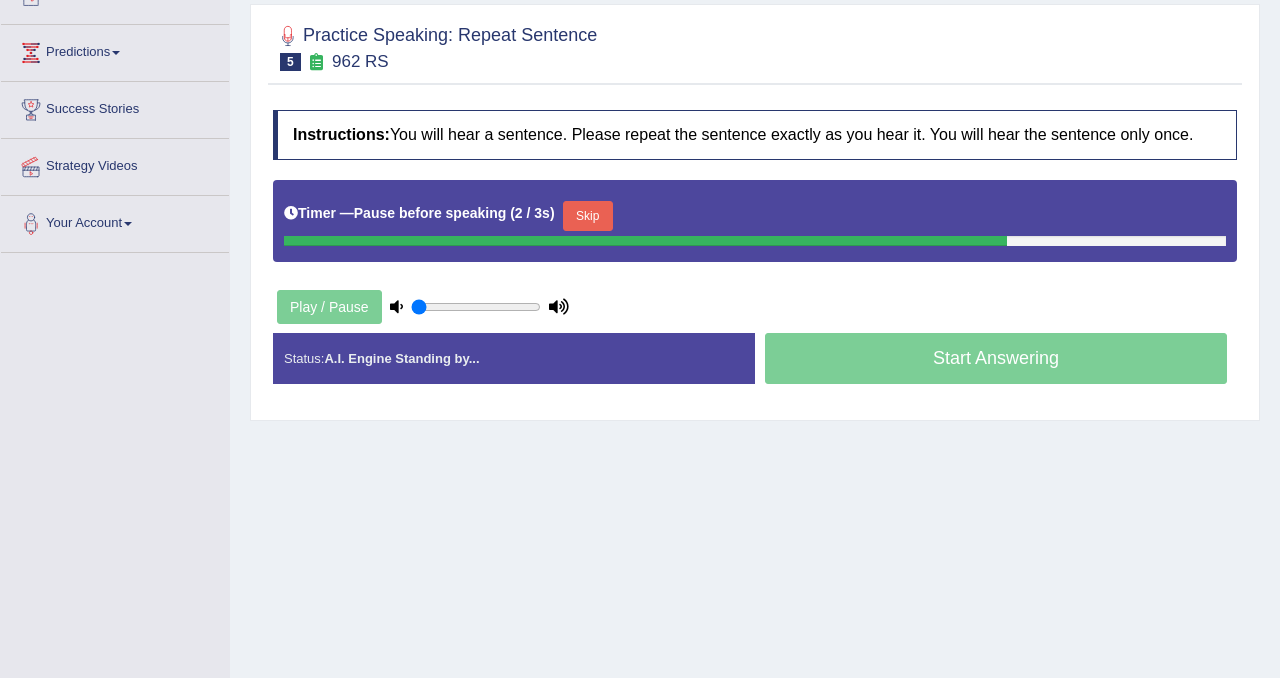 click on "Skip" at bounding box center [588, 216] 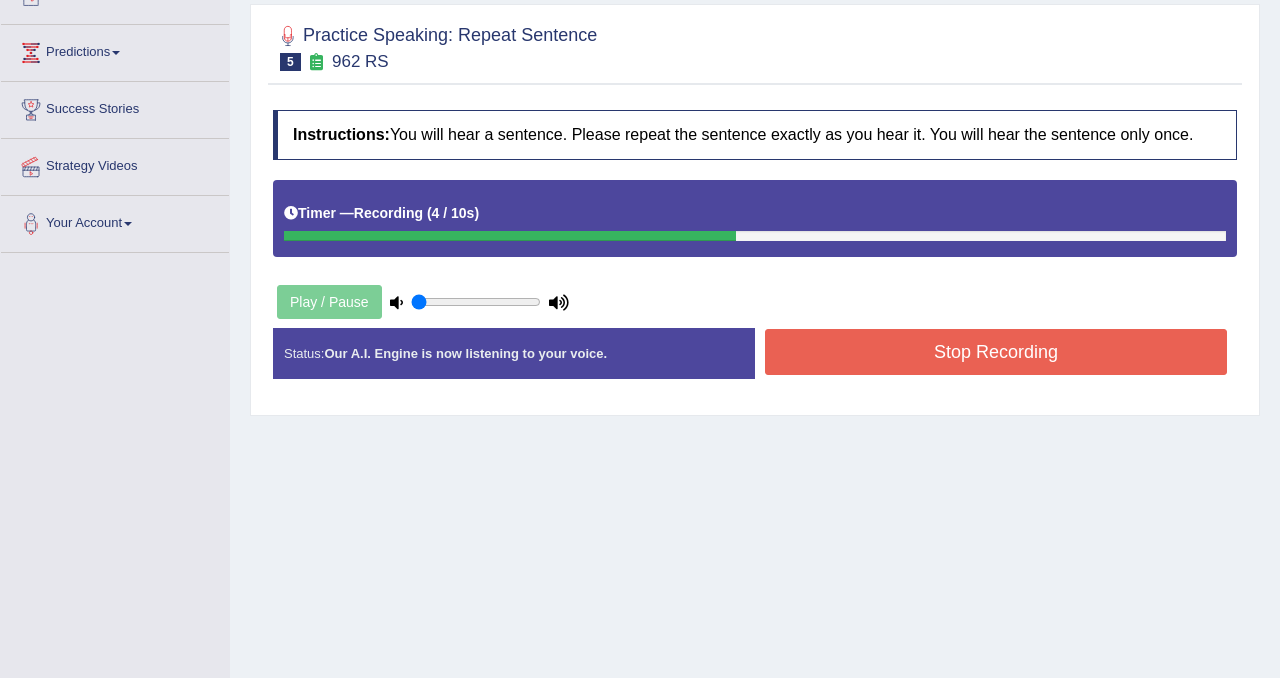 click on "Stop Recording" at bounding box center (996, 352) 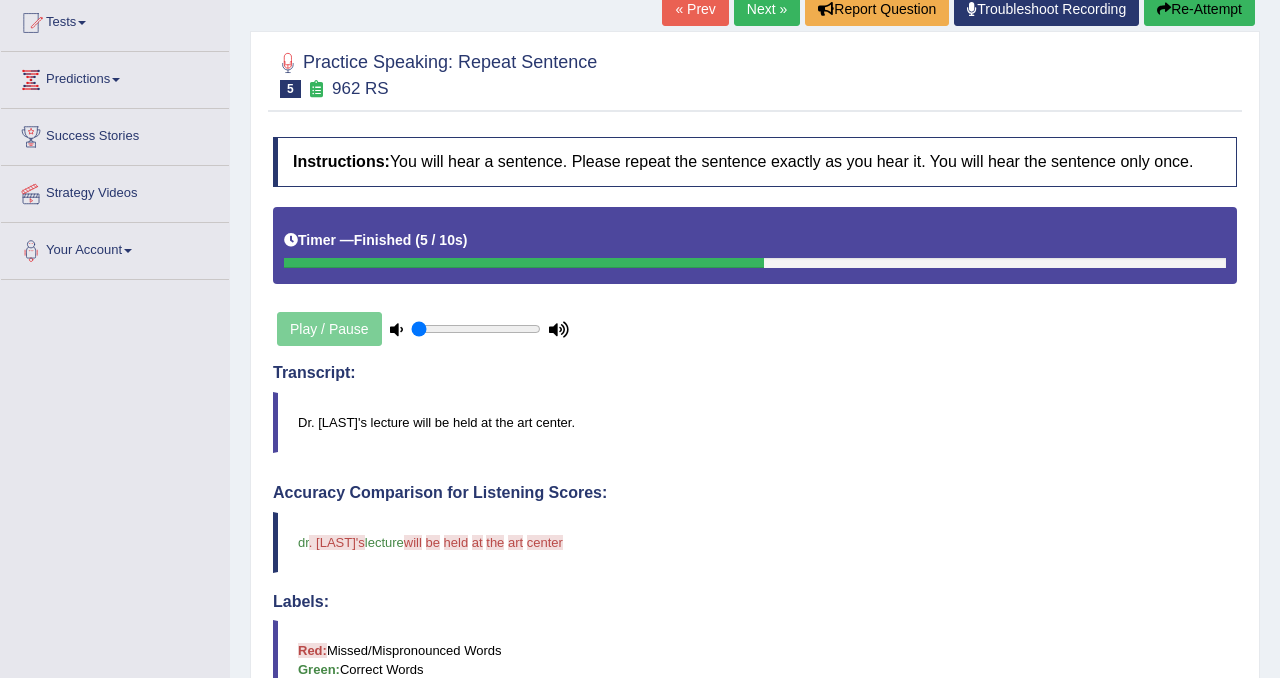 scroll, scrollTop: 0, scrollLeft: 0, axis: both 